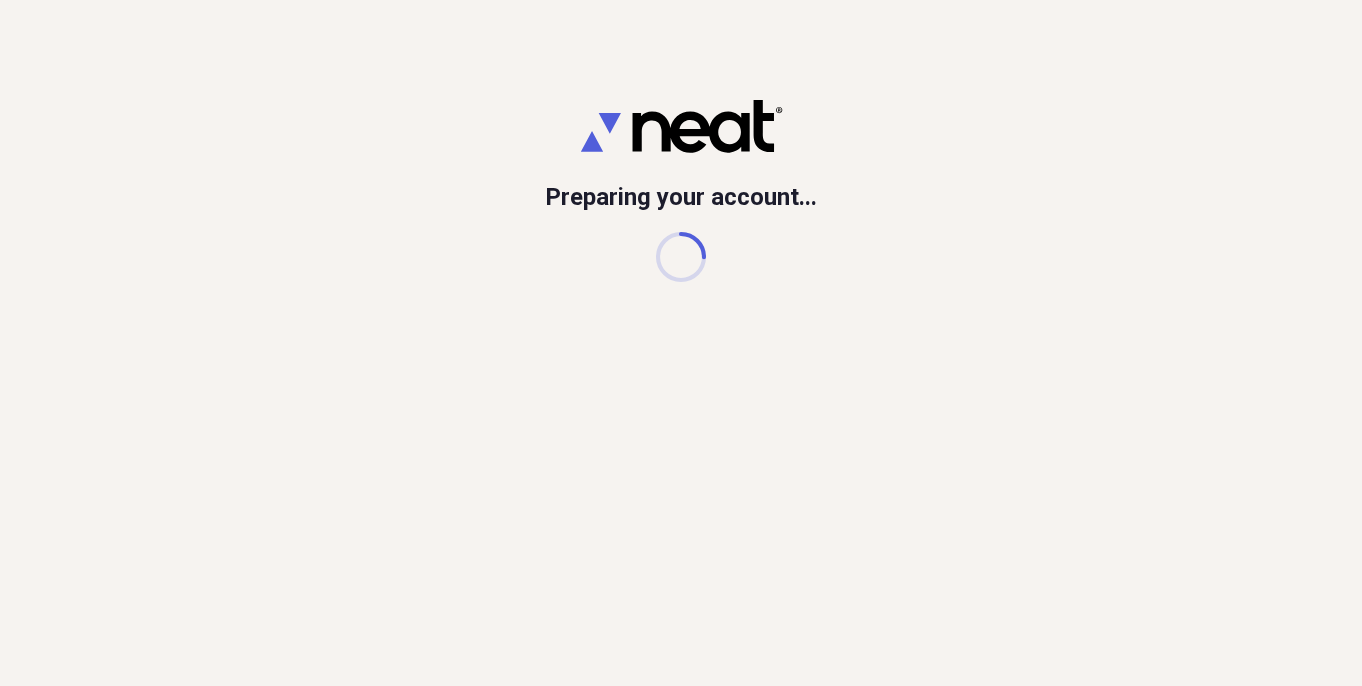 scroll, scrollTop: 0, scrollLeft: 0, axis: both 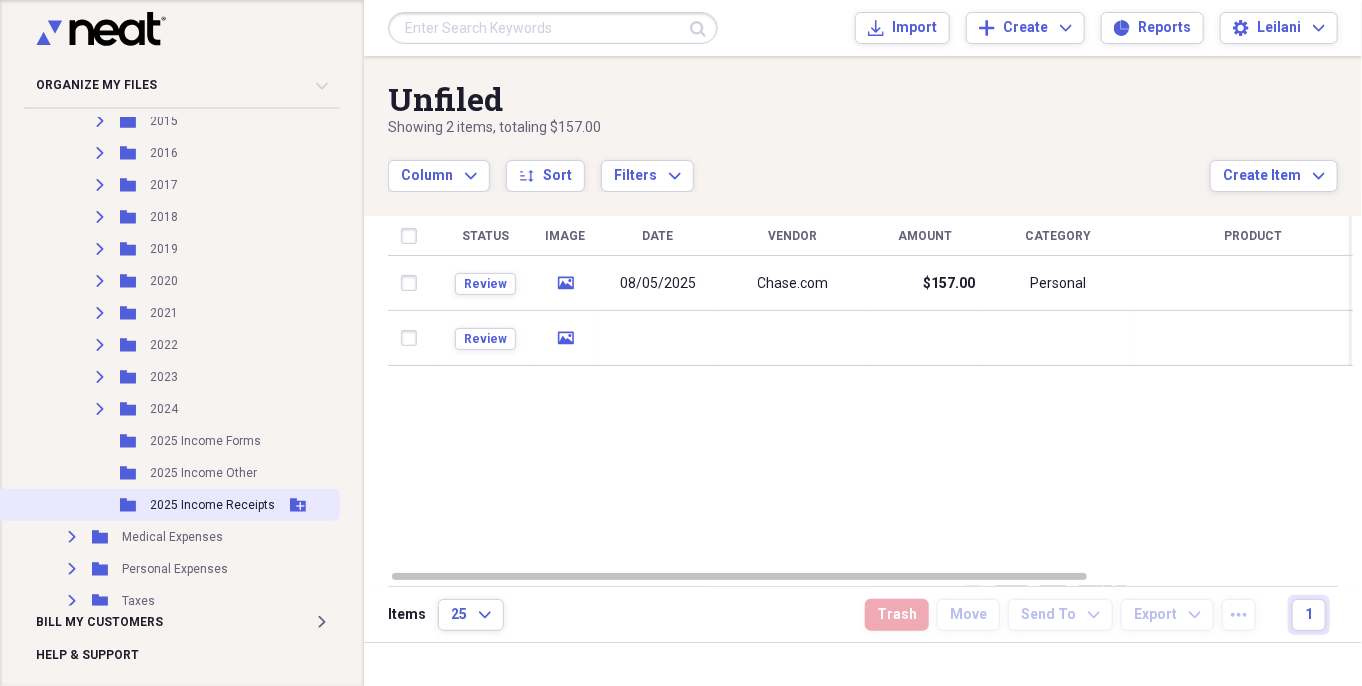 click on "2025 Income Receipts" at bounding box center [212, 505] 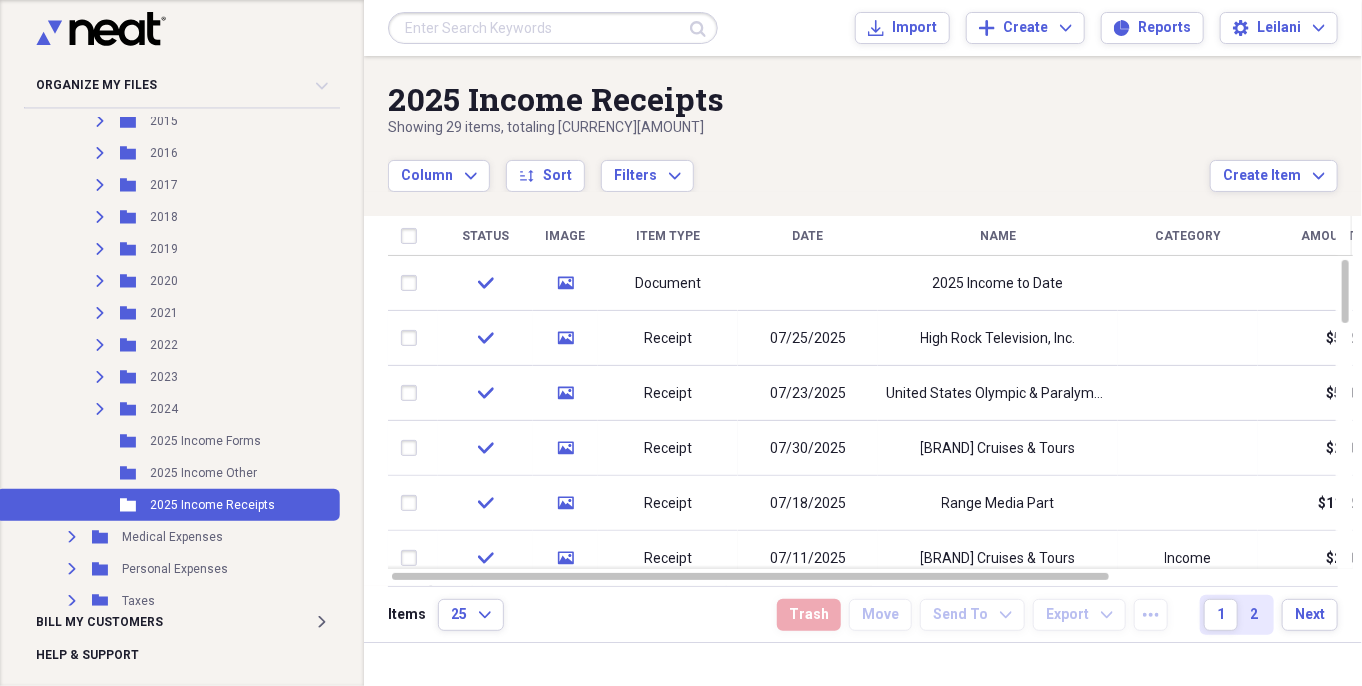 click on "Name" at bounding box center [998, 236] 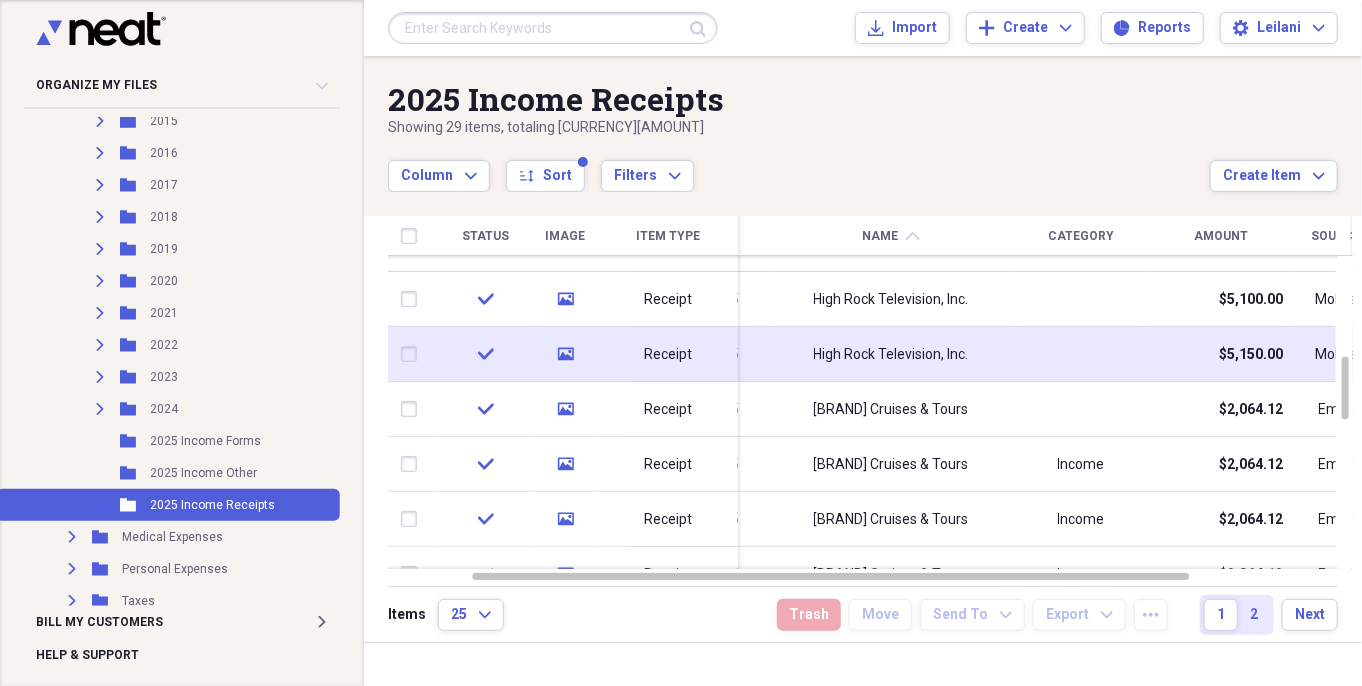 click on "High Rock Television, Inc." at bounding box center (891, 354) 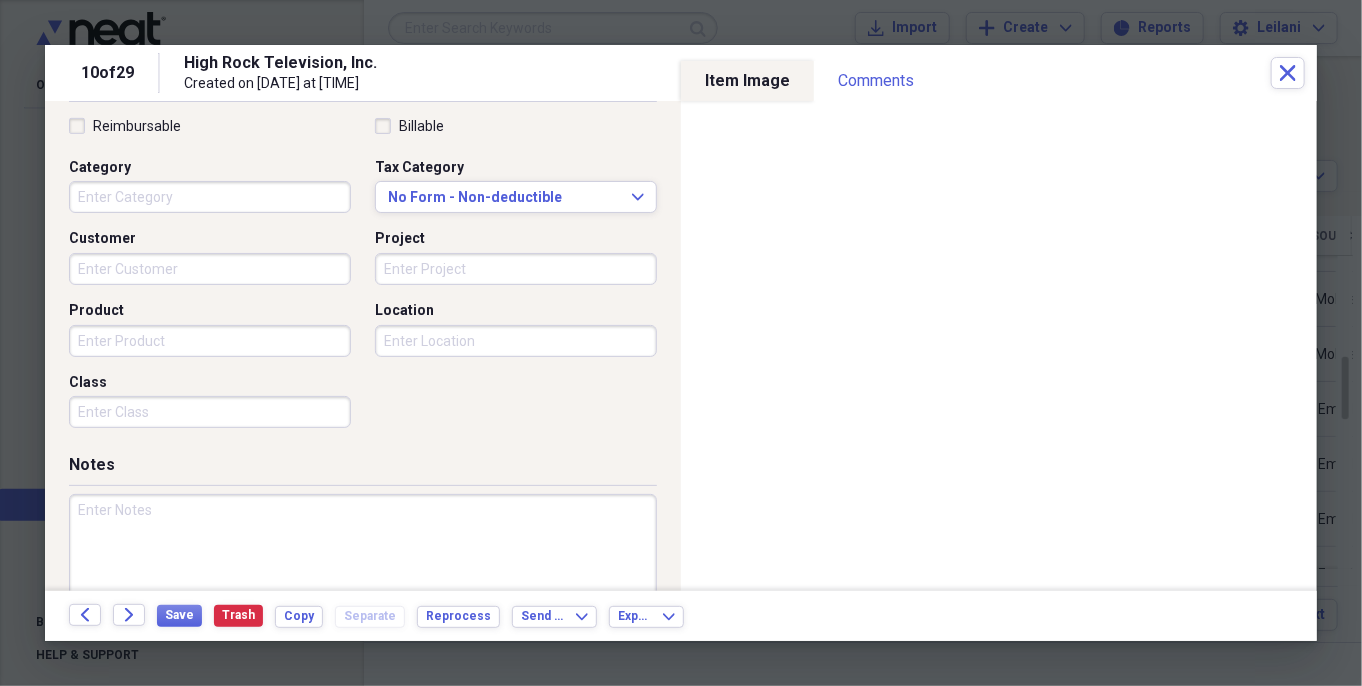 scroll, scrollTop: 529, scrollLeft: 0, axis: vertical 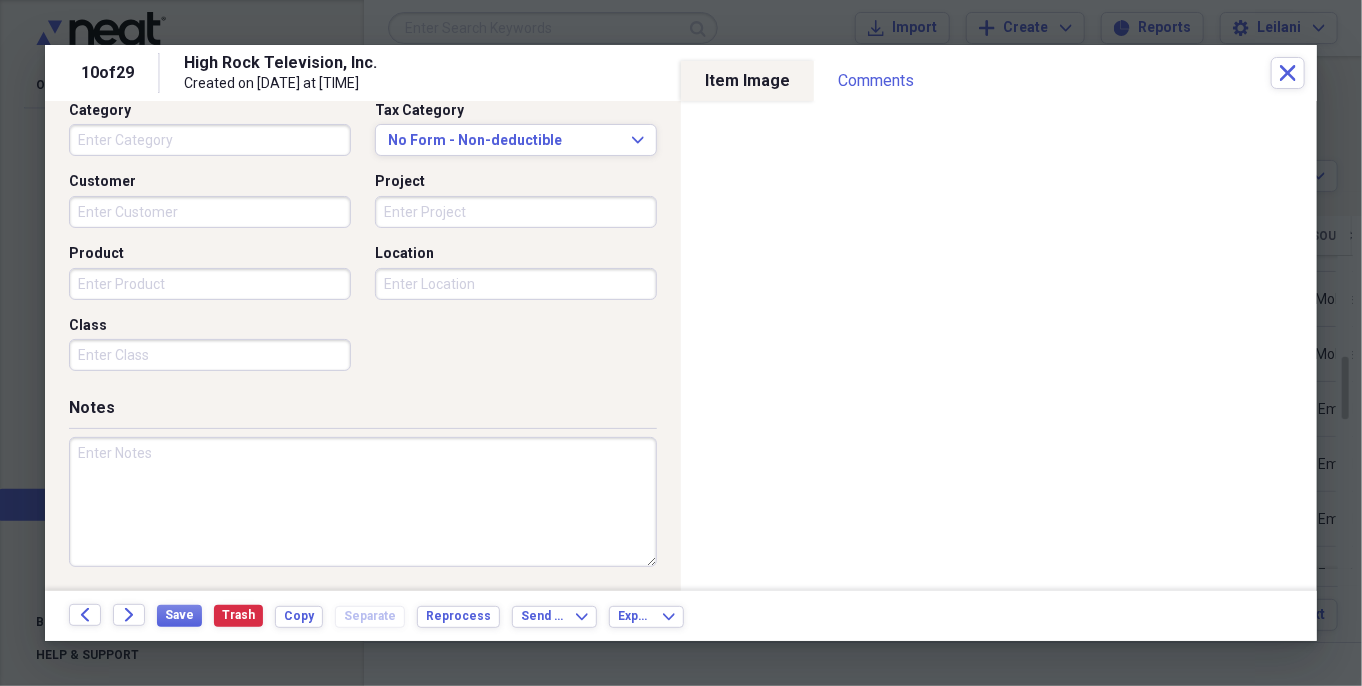 click at bounding box center (363, 502) 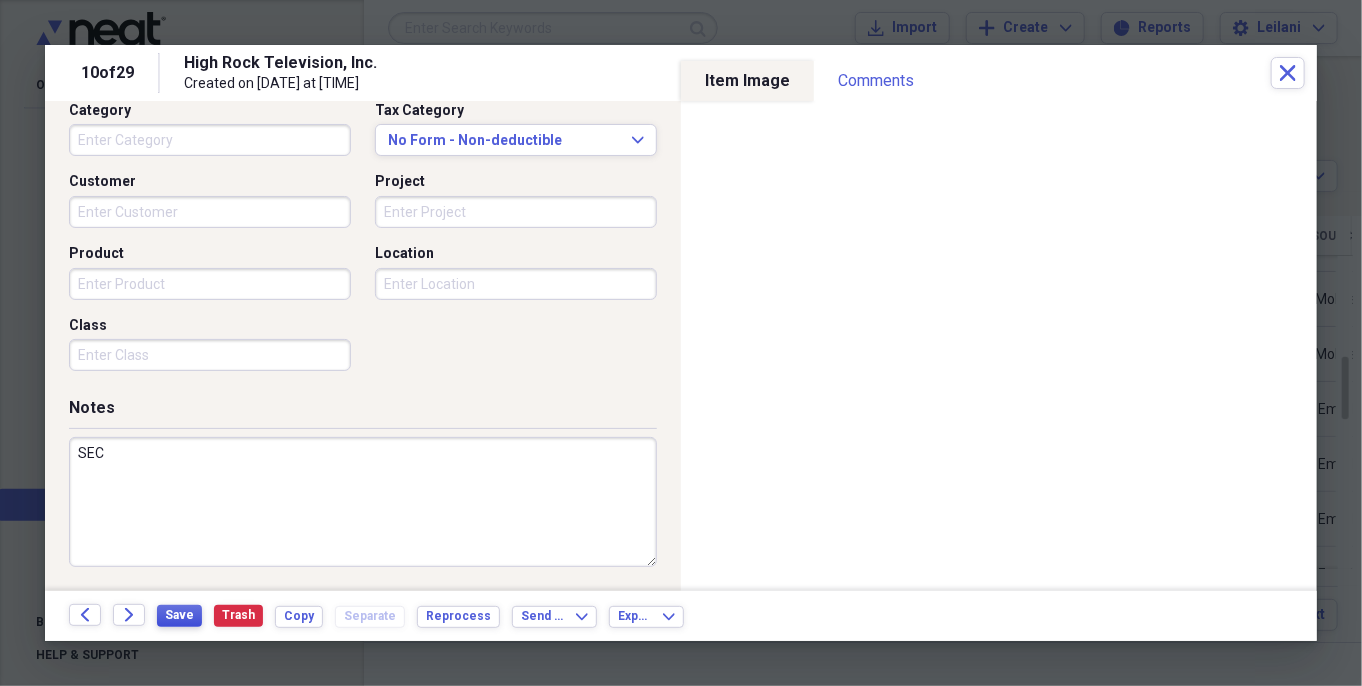 type on "SEC" 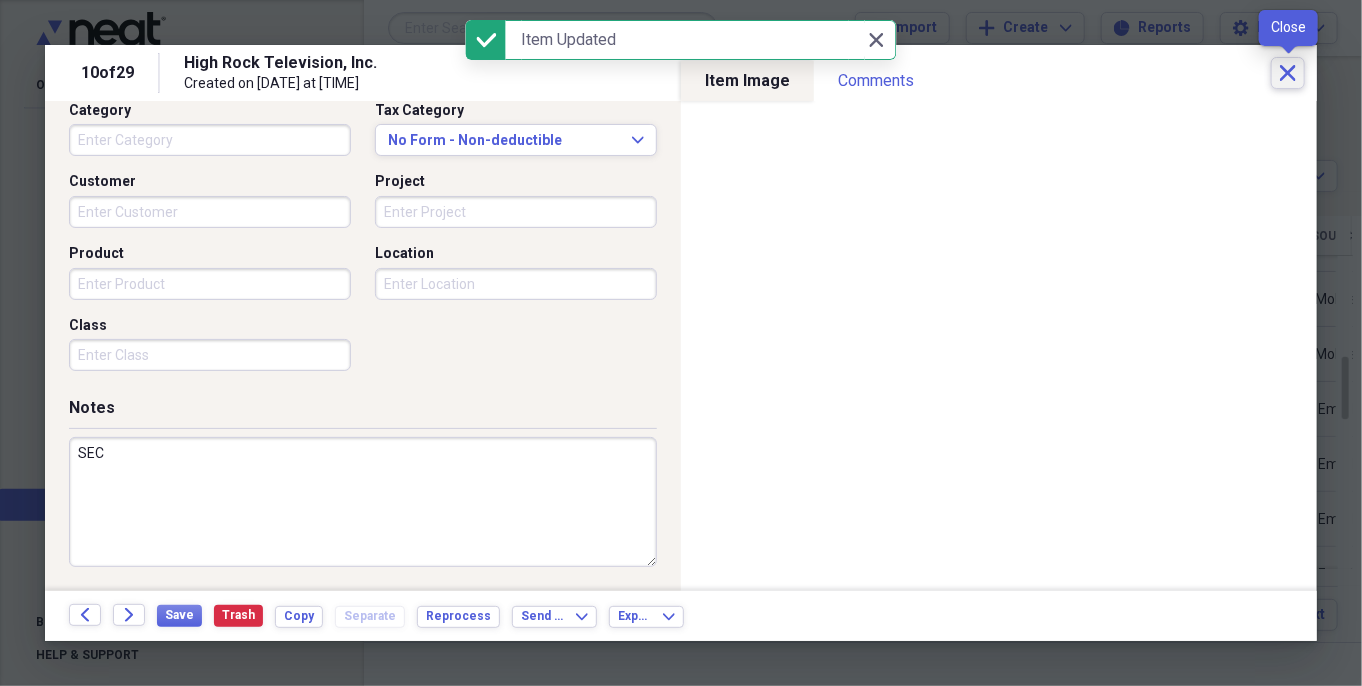 click 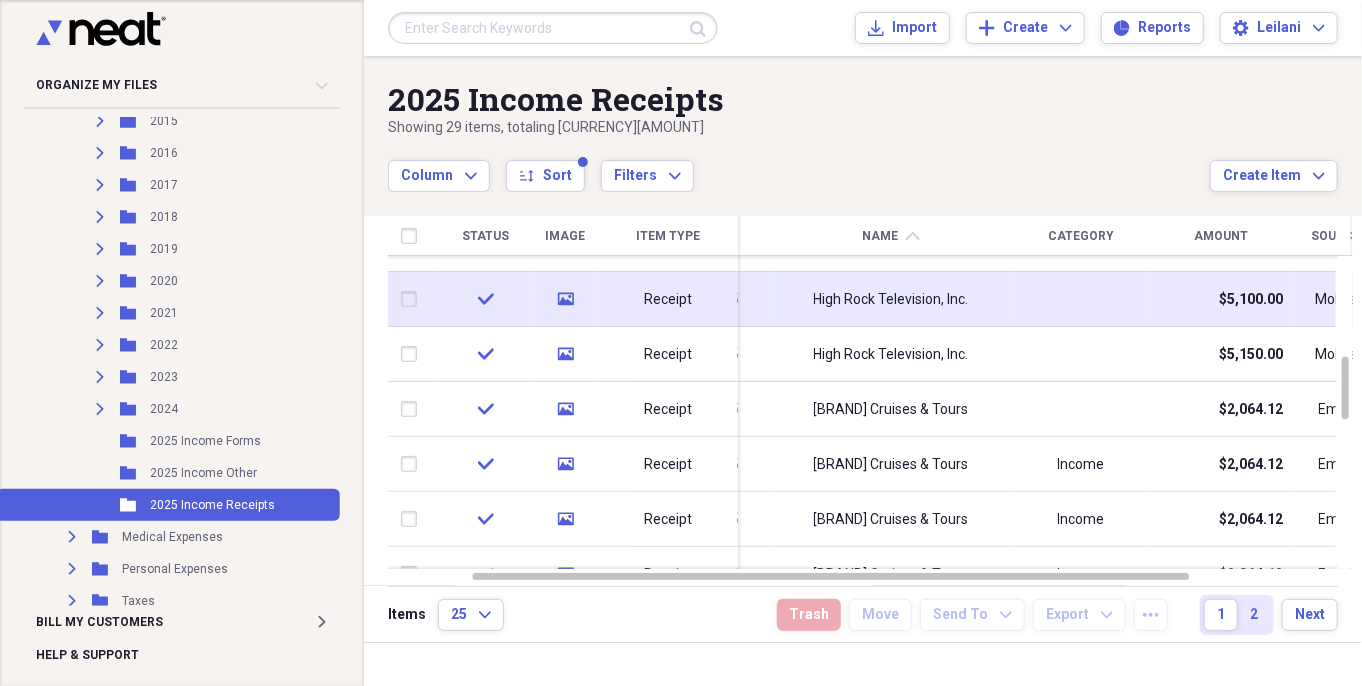 click on "High Rock Television, Inc." at bounding box center [891, 300] 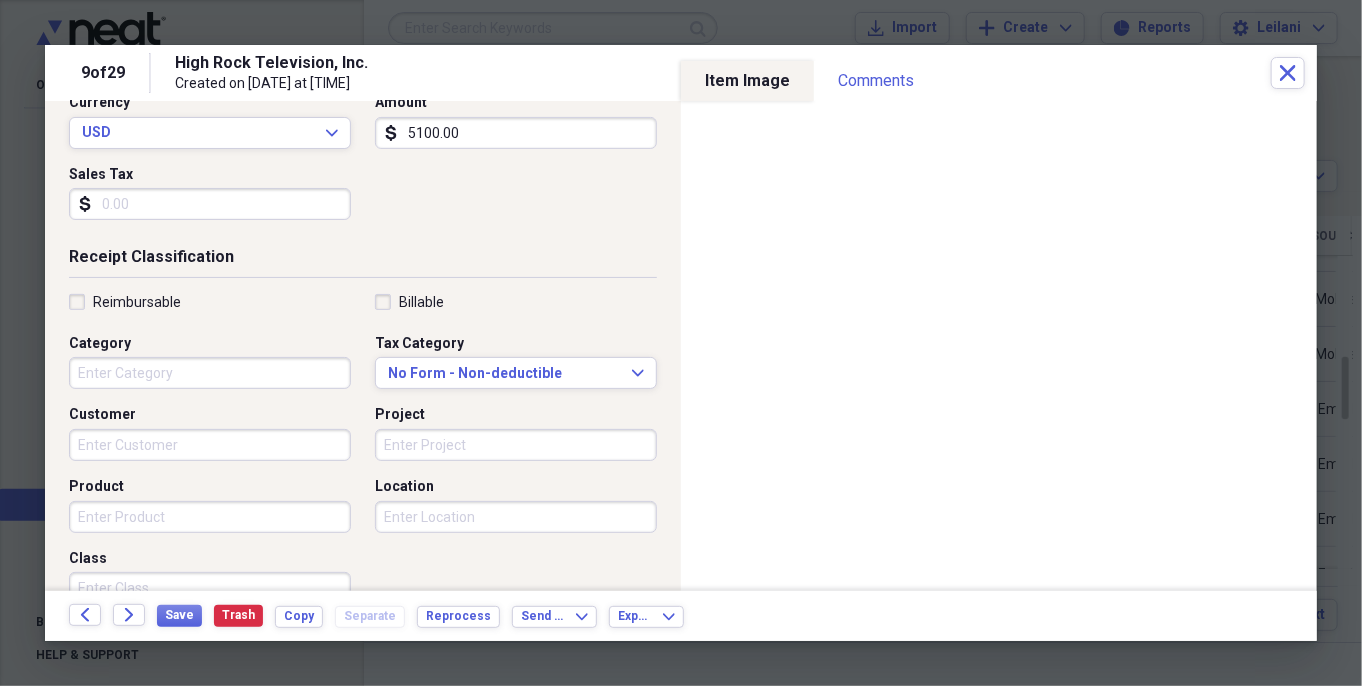 scroll, scrollTop: 529, scrollLeft: 0, axis: vertical 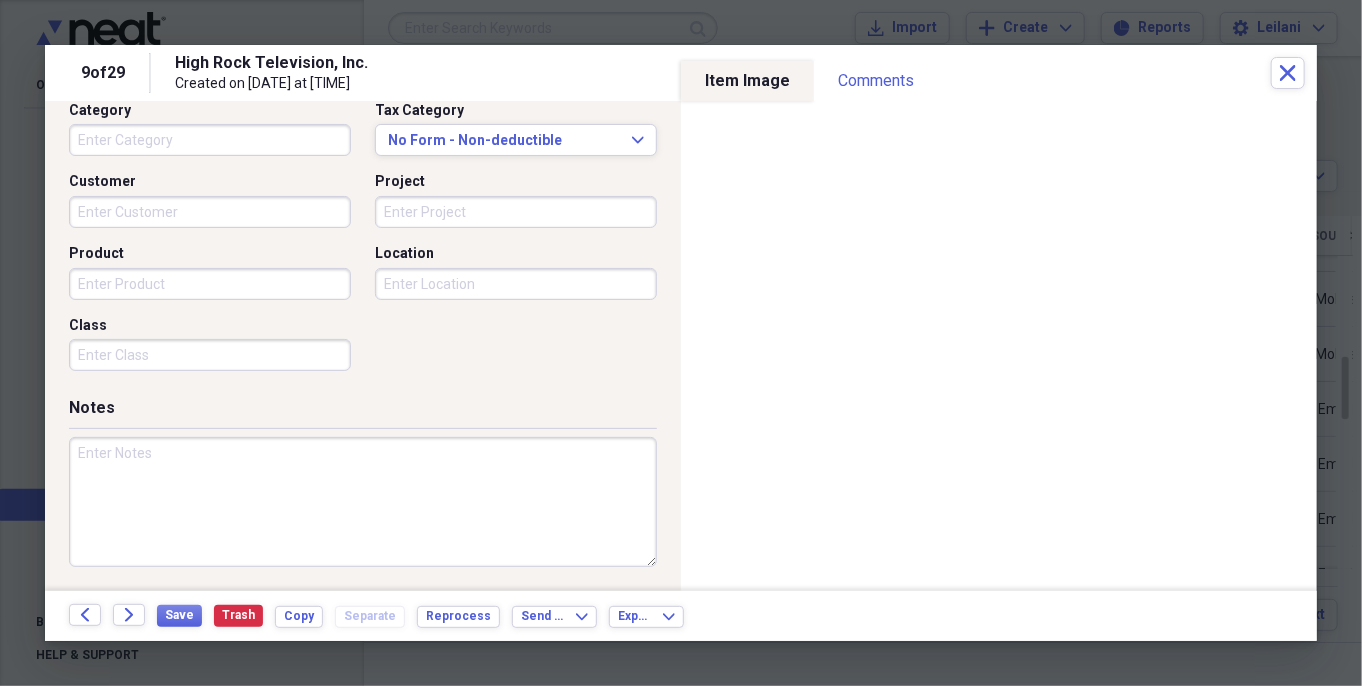 click at bounding box center (363, 502) 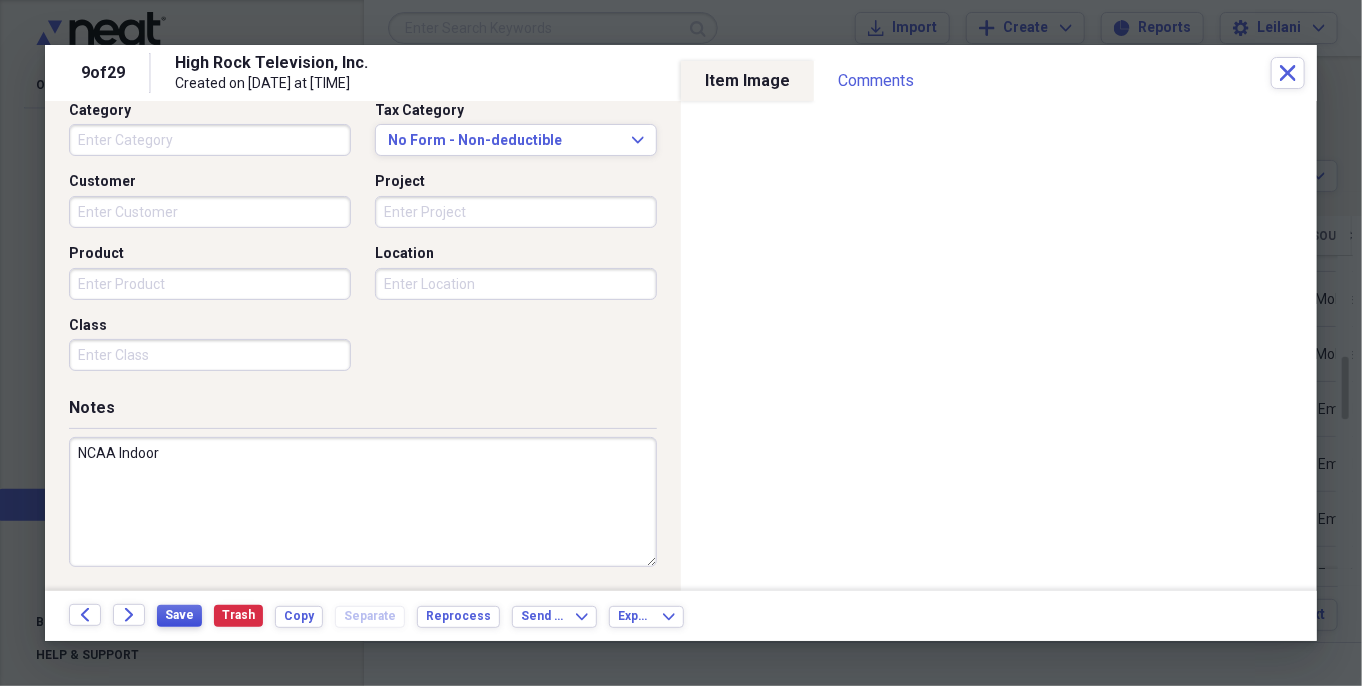 type on "NCAA Indoor" 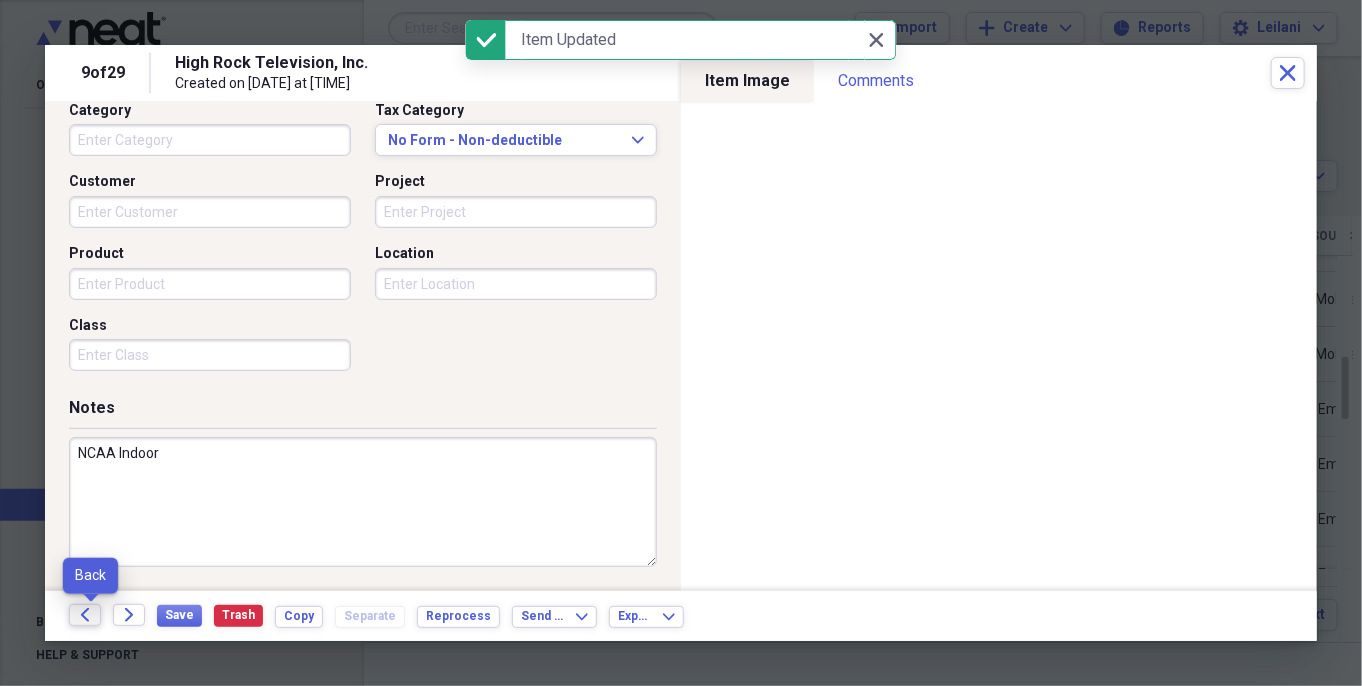 click 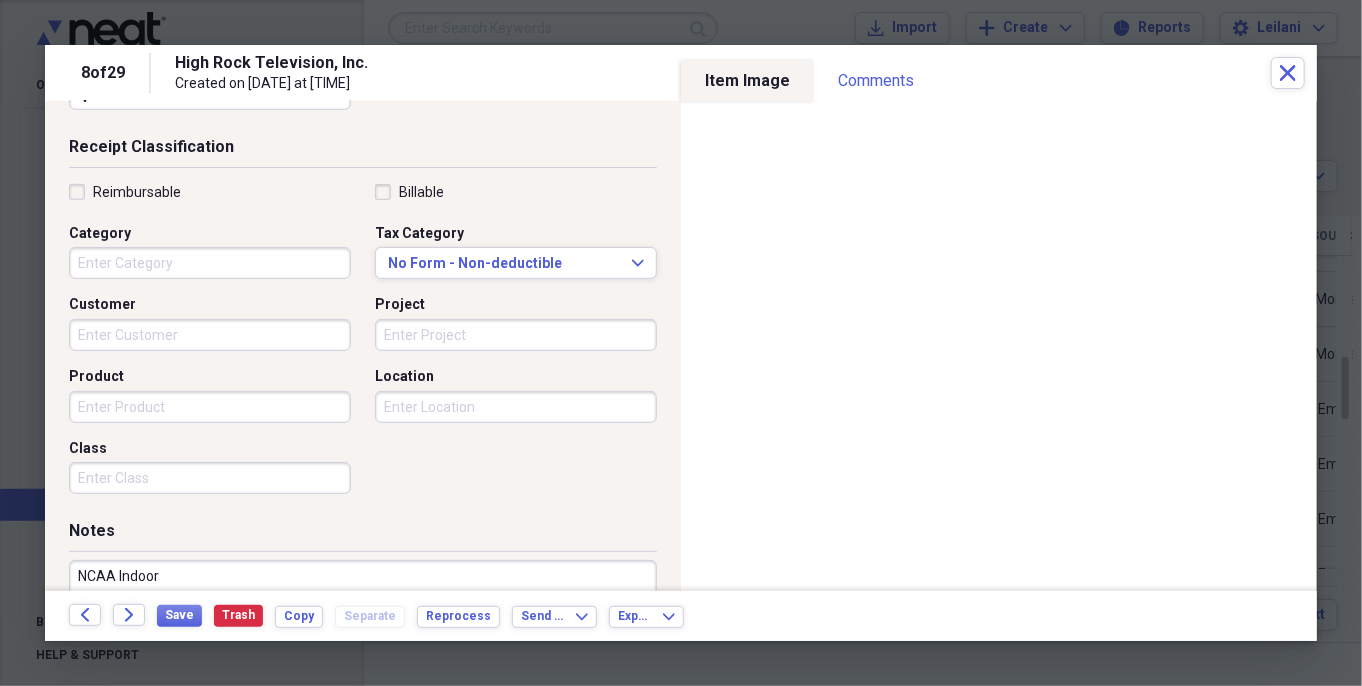 scroll, scrollTop: 529, scrollLeft: 0, axis: vertical 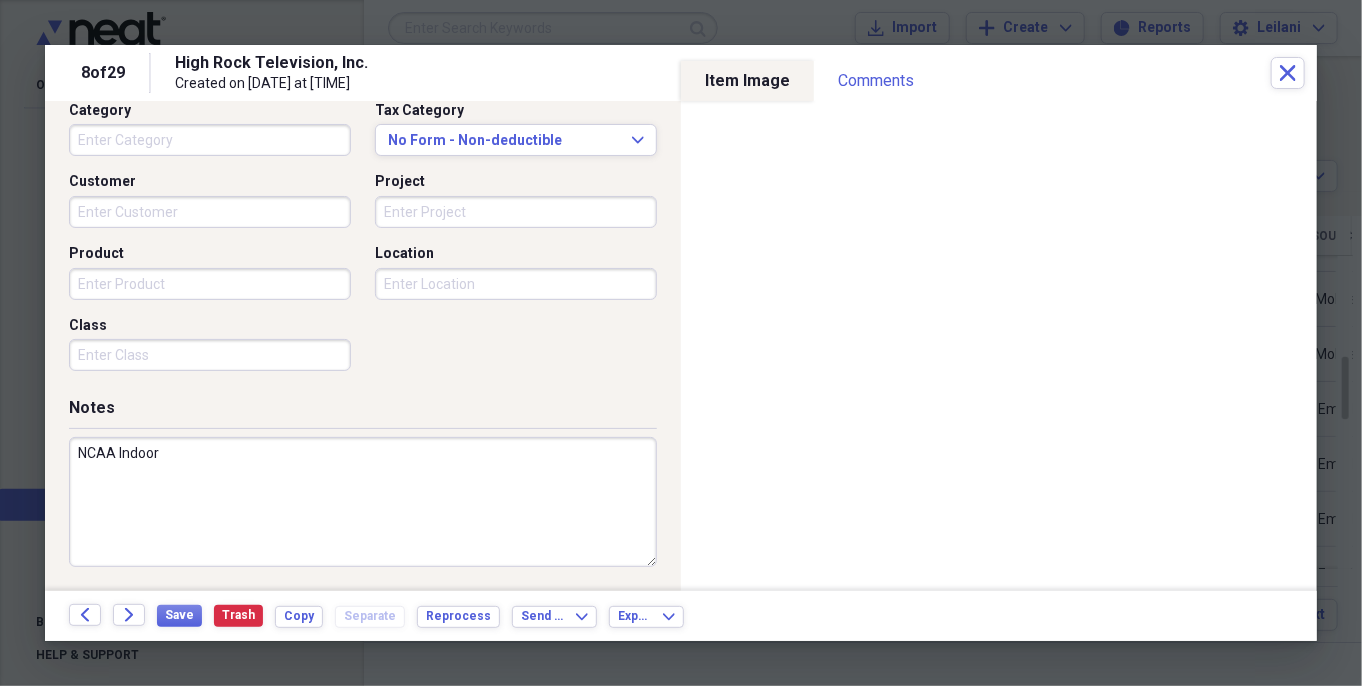 click on "NCAA Indoor" at bounding box center (363, 502) 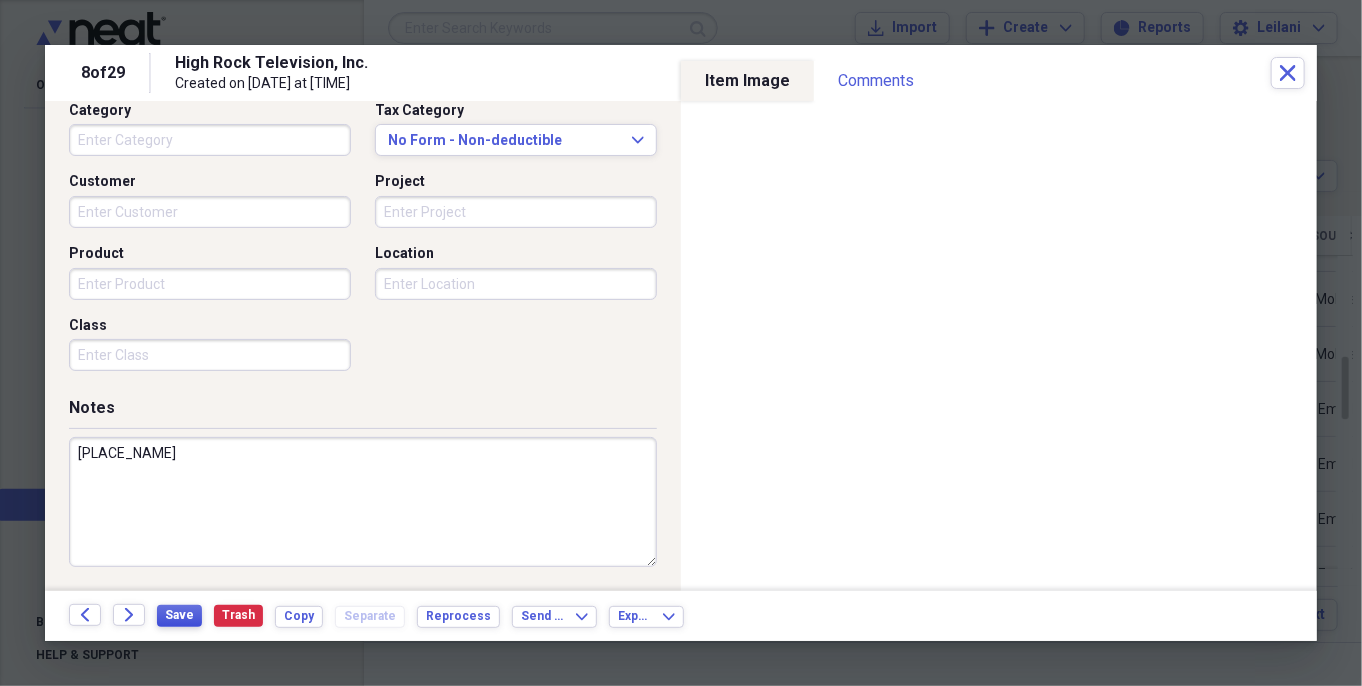 type on "[PLACE_NAME]" 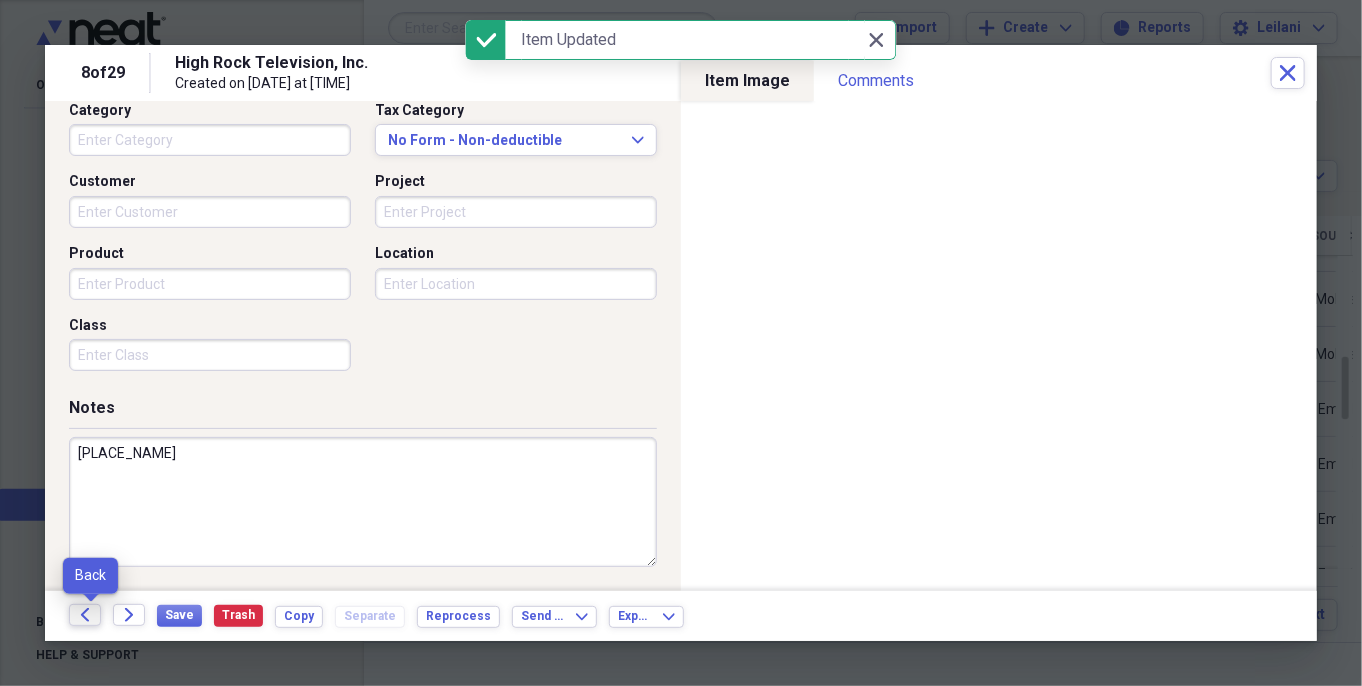 click on "Back" 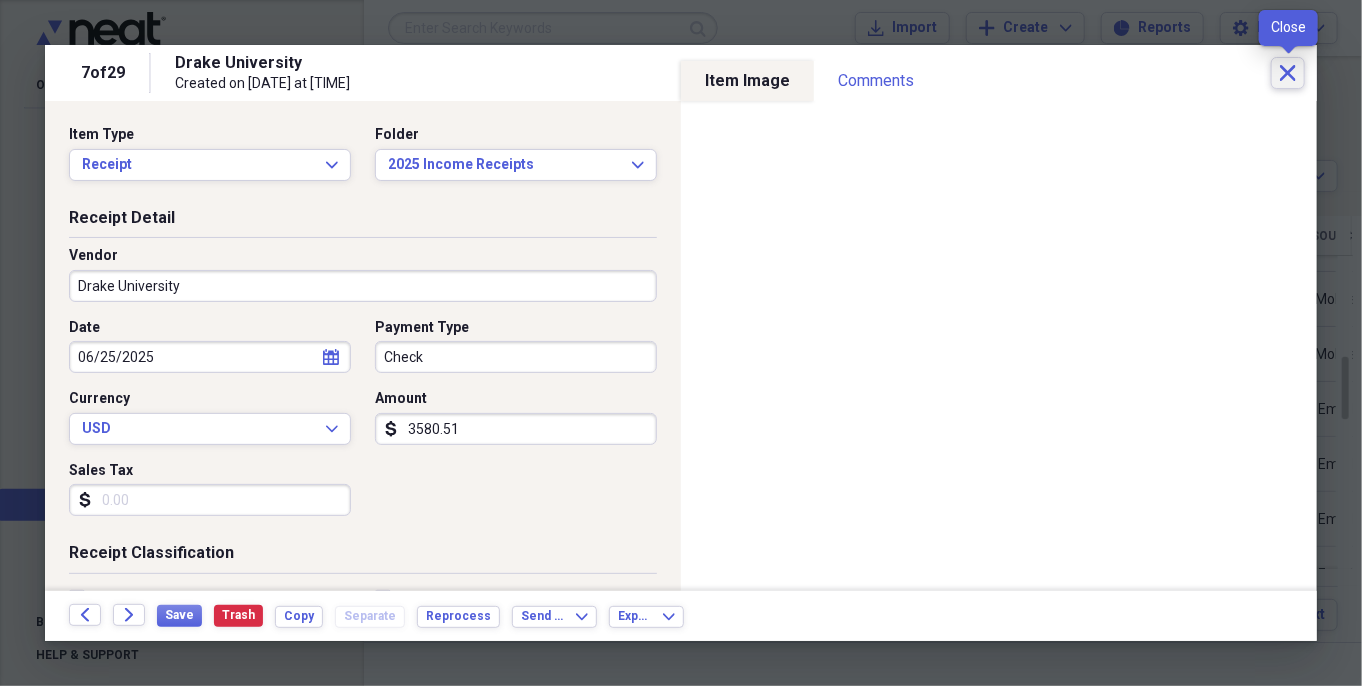 click on "Close" 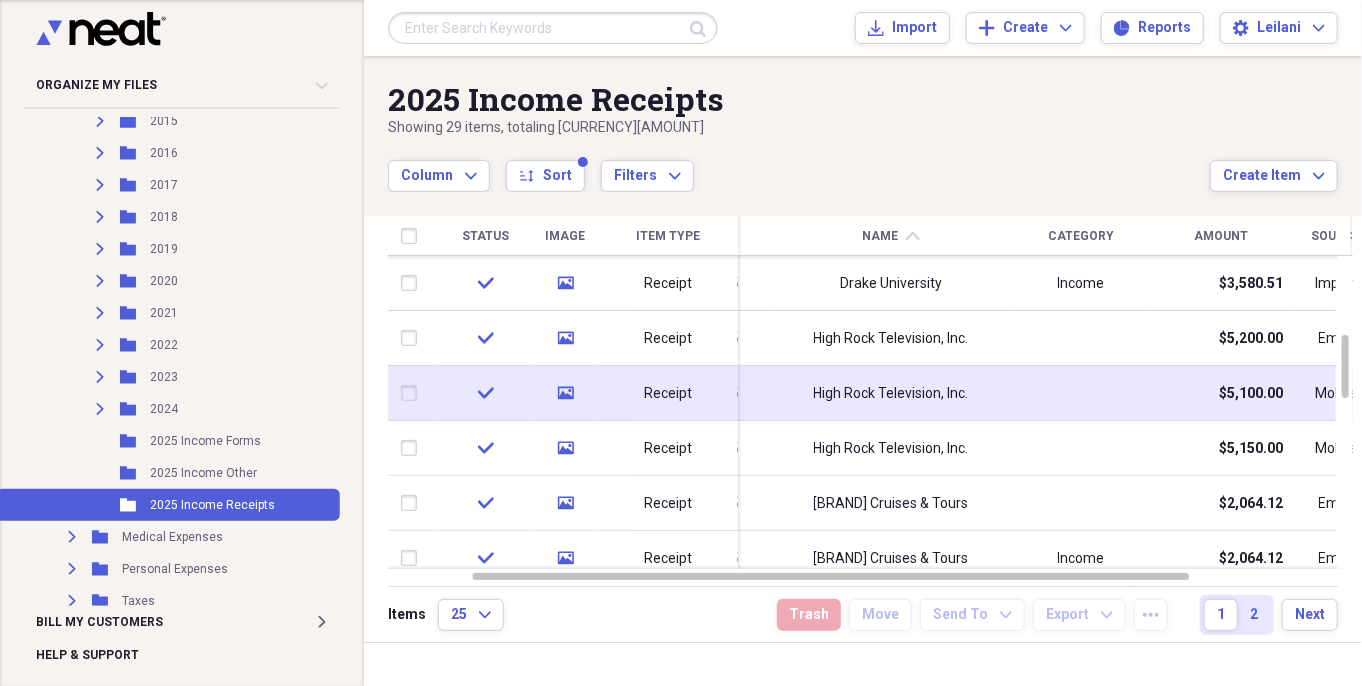 click on "High Rock Television, Inc." at bounding box center [891, 394] 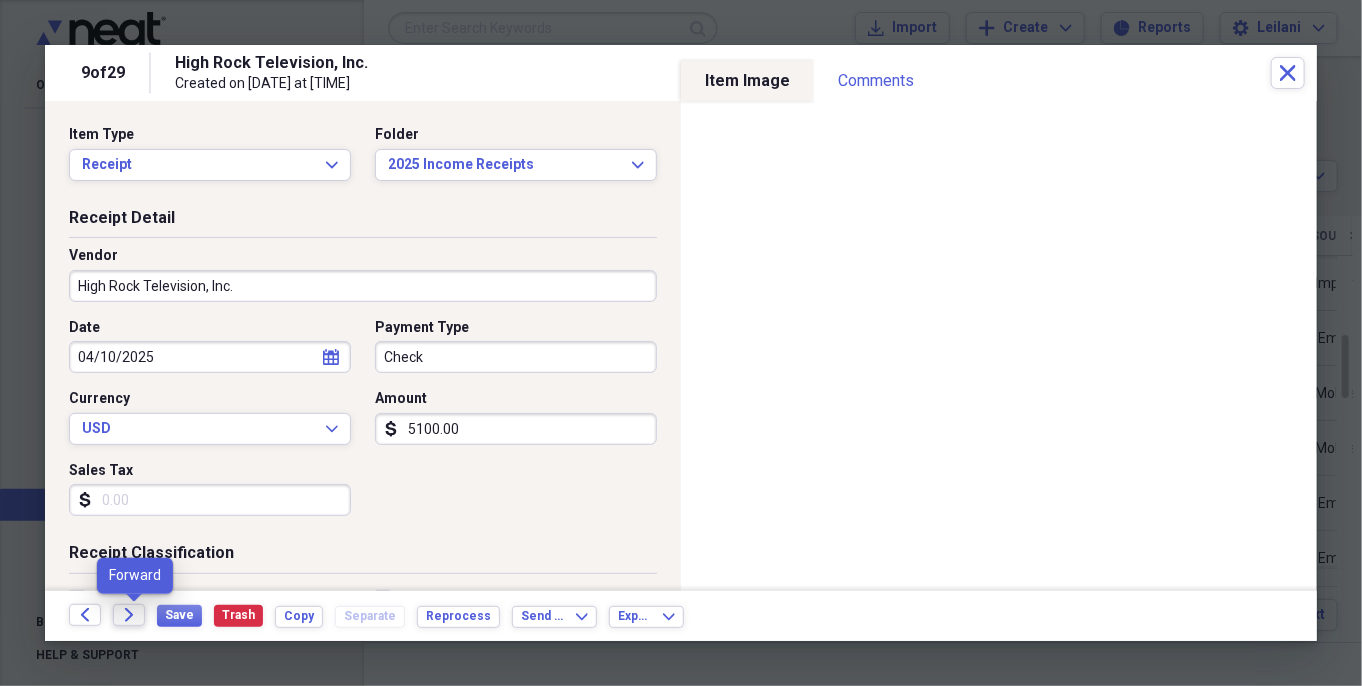 click on "Forward" 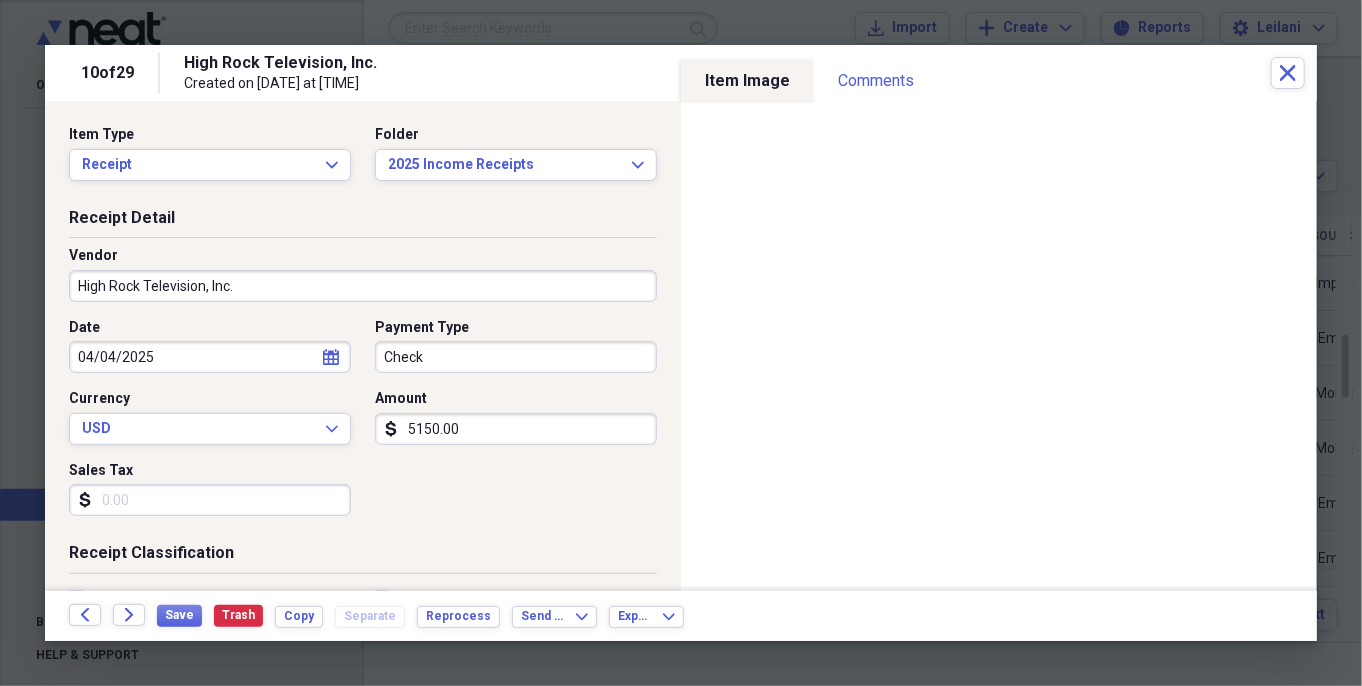 click on "[BRAND] Television, Inc. Created on [DATE] at [TIME]" at bounding box center (727, 73) 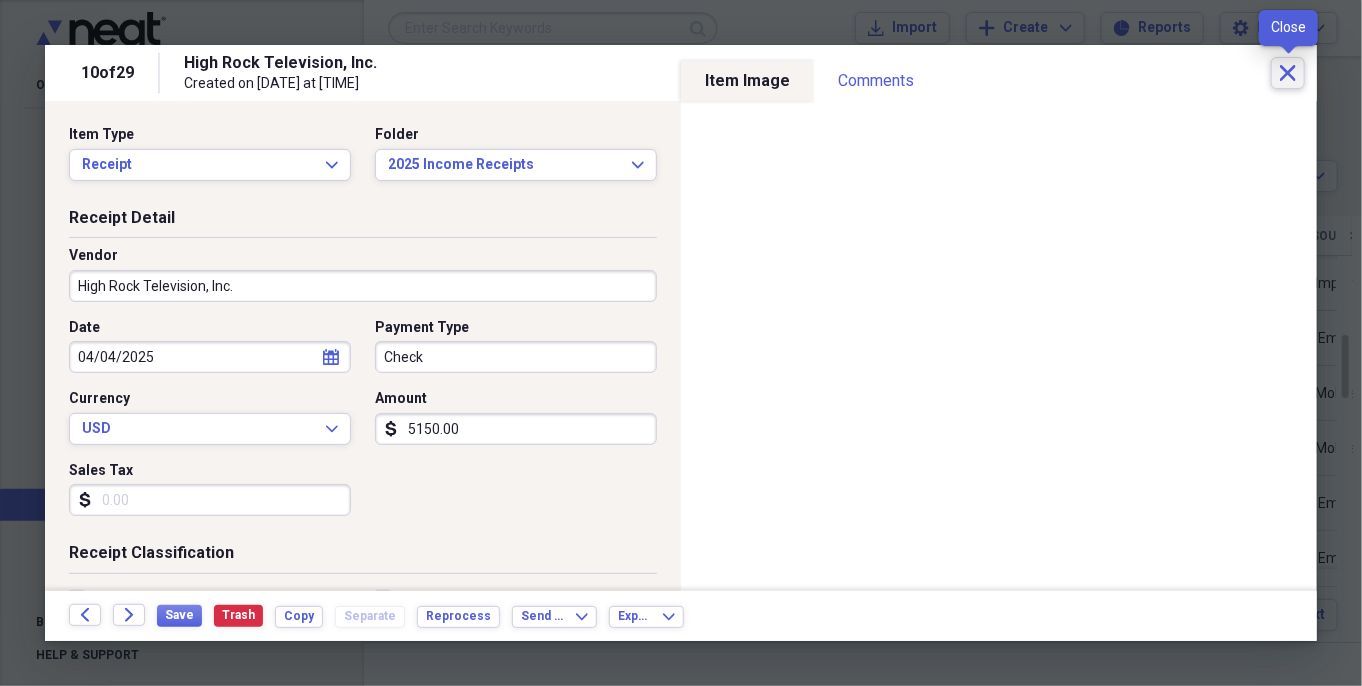 click on "Close" 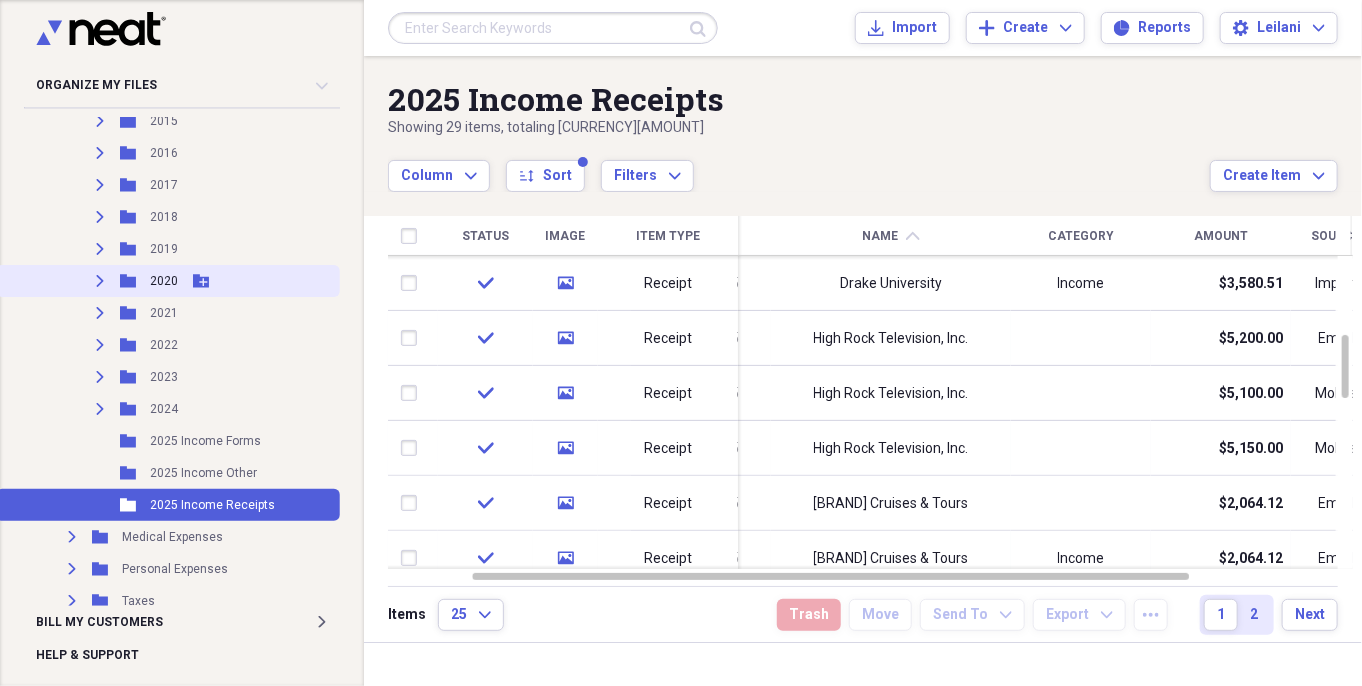 scroll, scrollTop: 0, scrollLeft: 0, axis: both 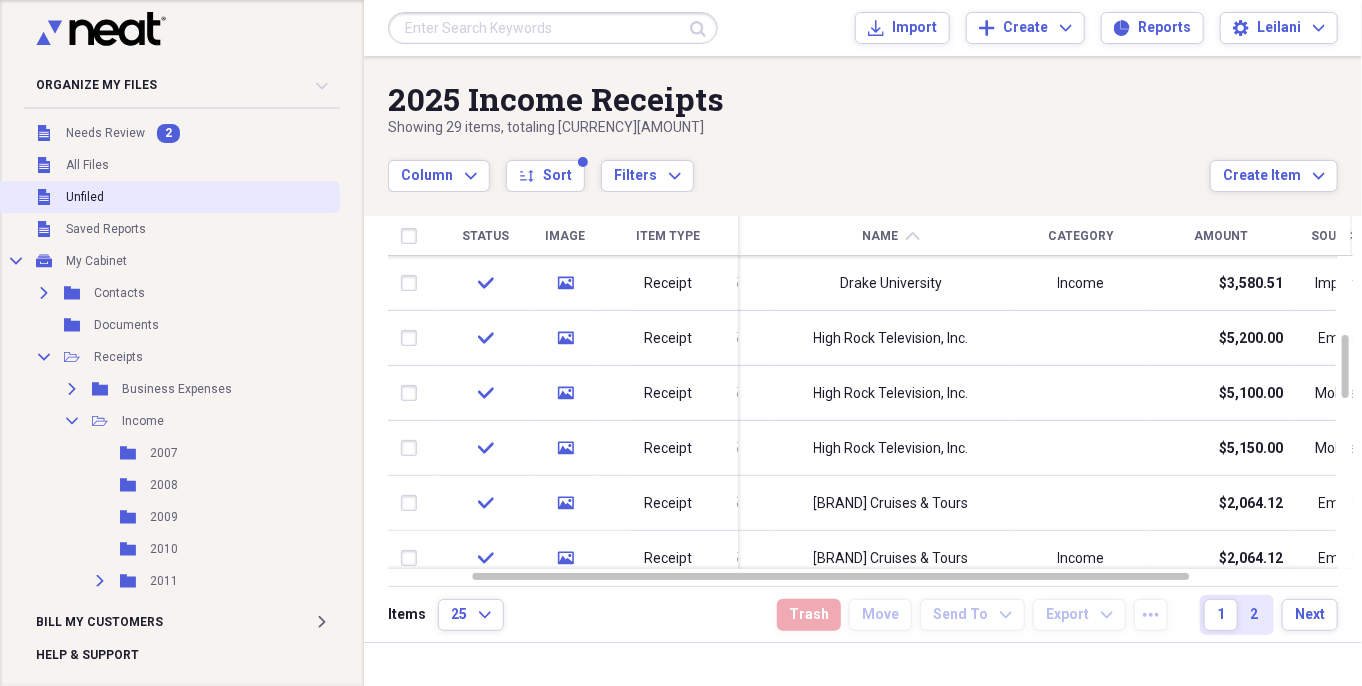 click on "Unfiled Unfiled" at bounding box center [168, 197] 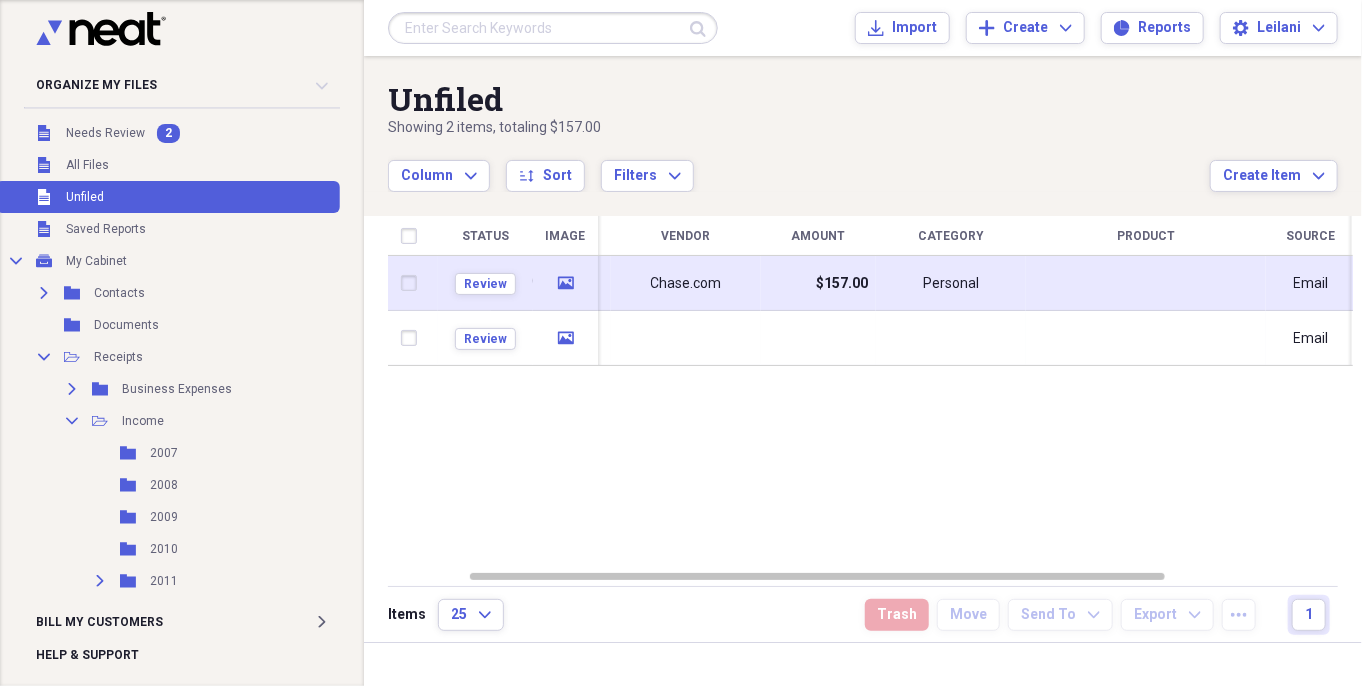 click on "$157.00" at bounding box center [818, 283] 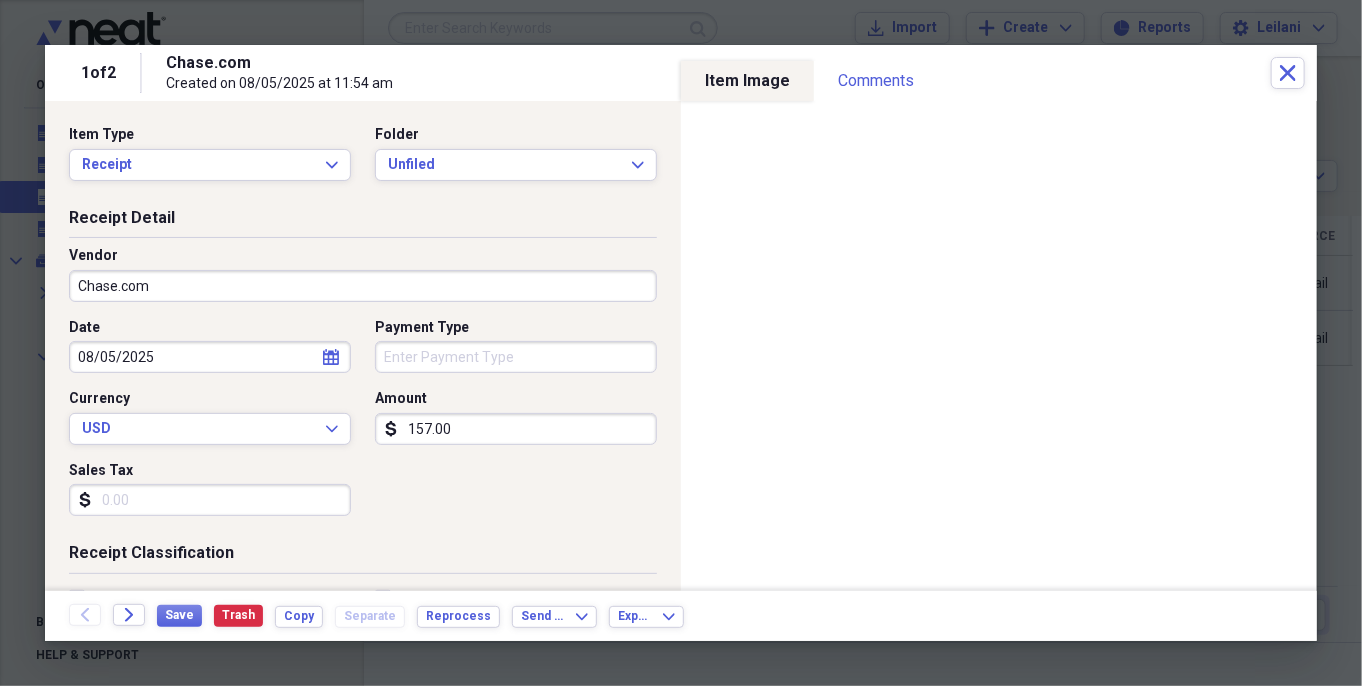 click on "Chase.com" at bounding box center [363, 286] 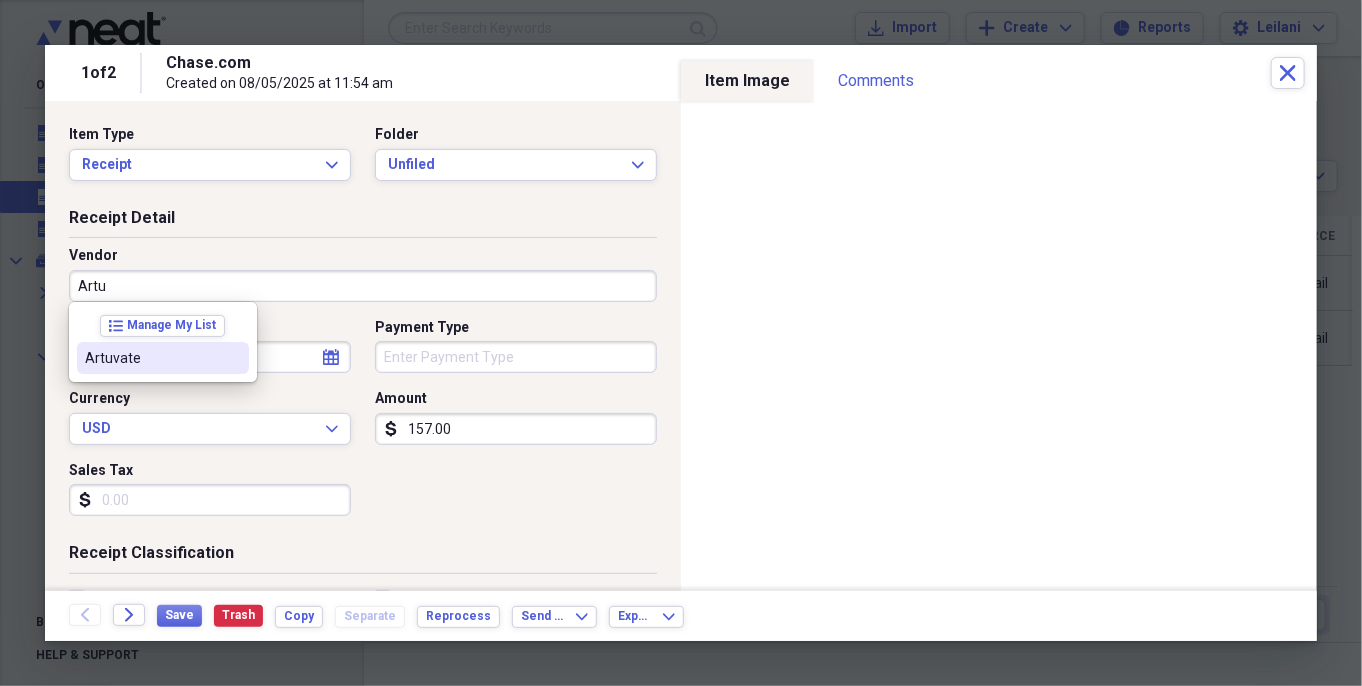 click on "Artuvate" at bounding box center (151, 358) 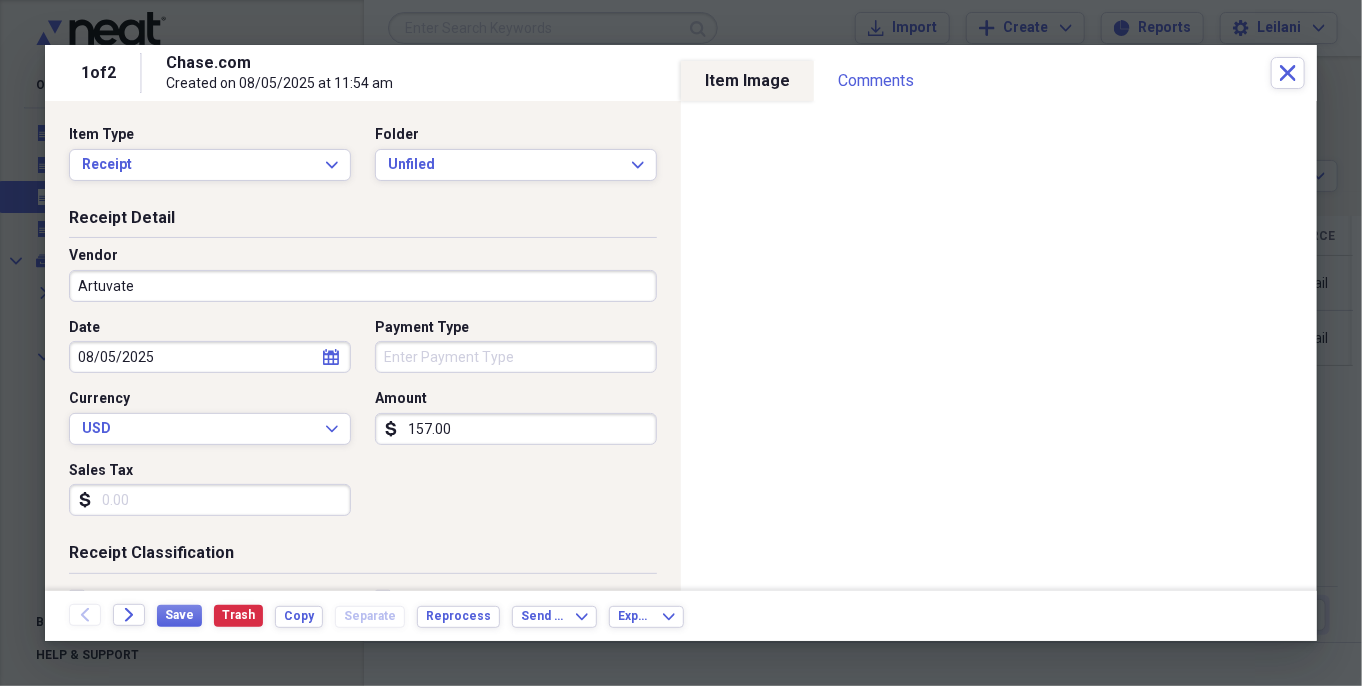 type on "Materials/Supplies" 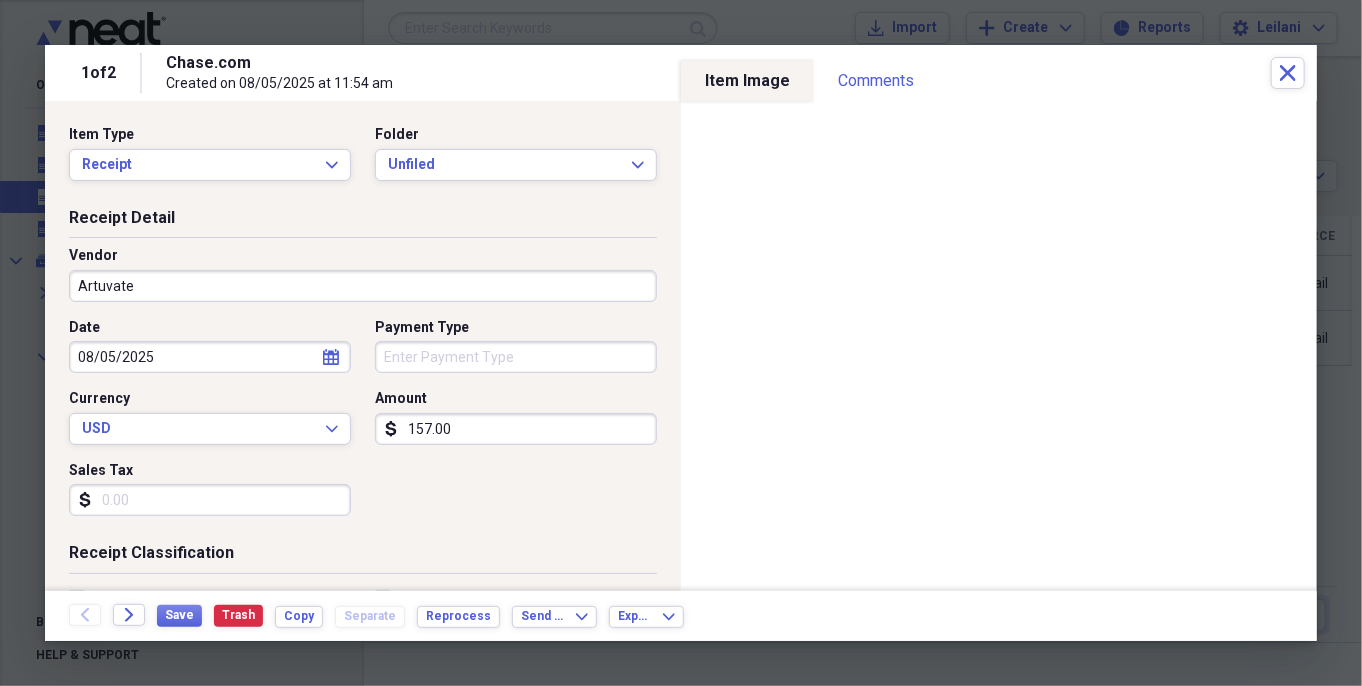 click on "Payment Type" at bounding box center [516, 357] 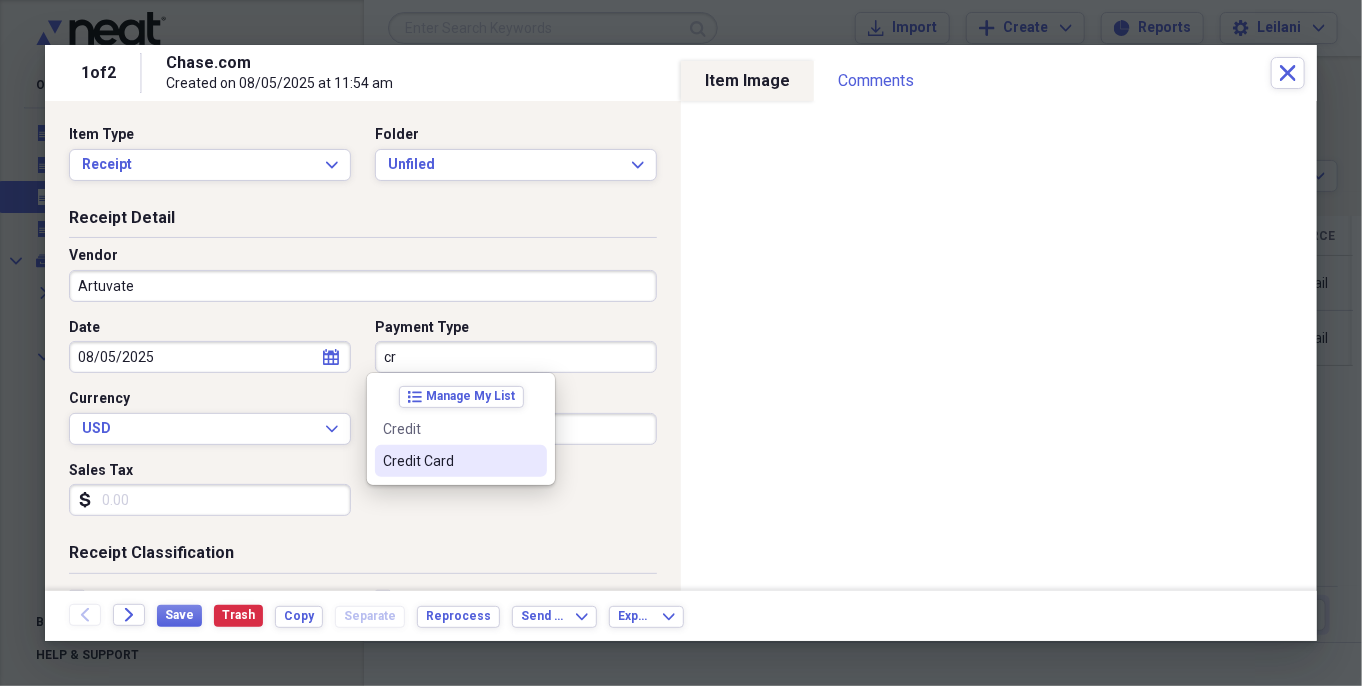 click on "Credit Card" at bounding box center [449, 461] 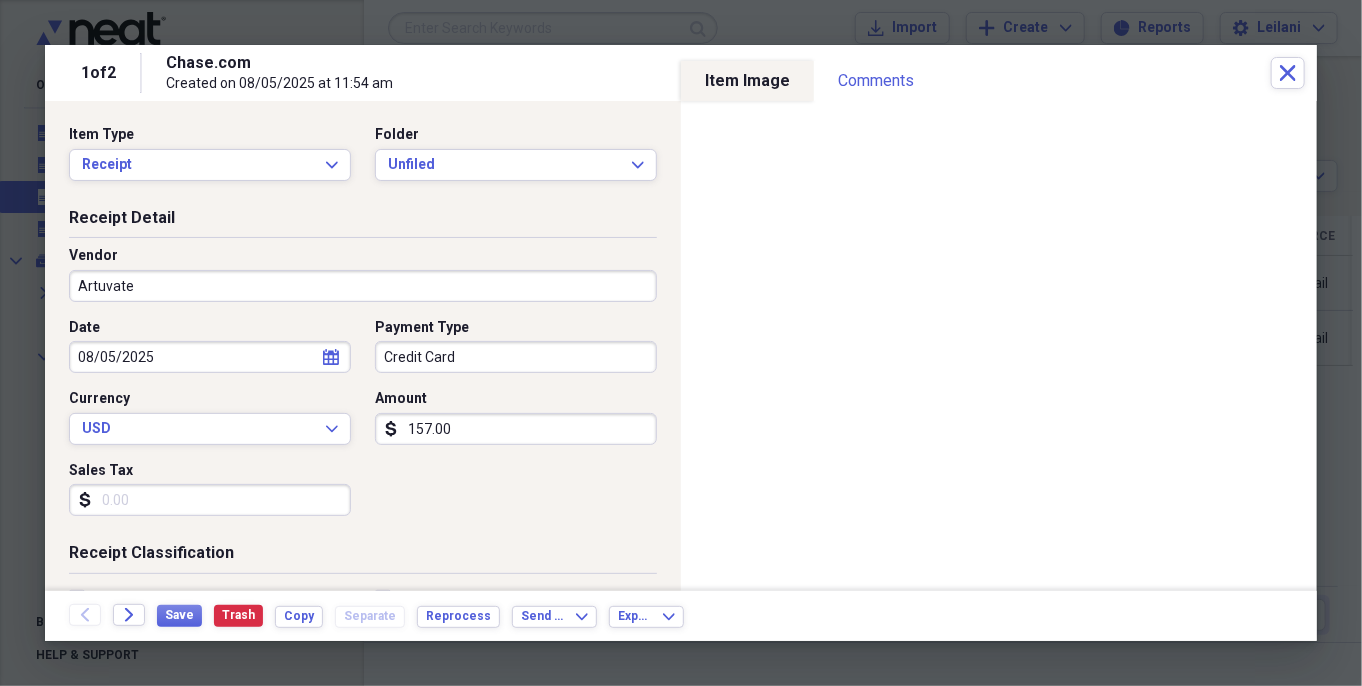 scroll, scrollTop: 192, scrollLeft: 0, axis: vertical 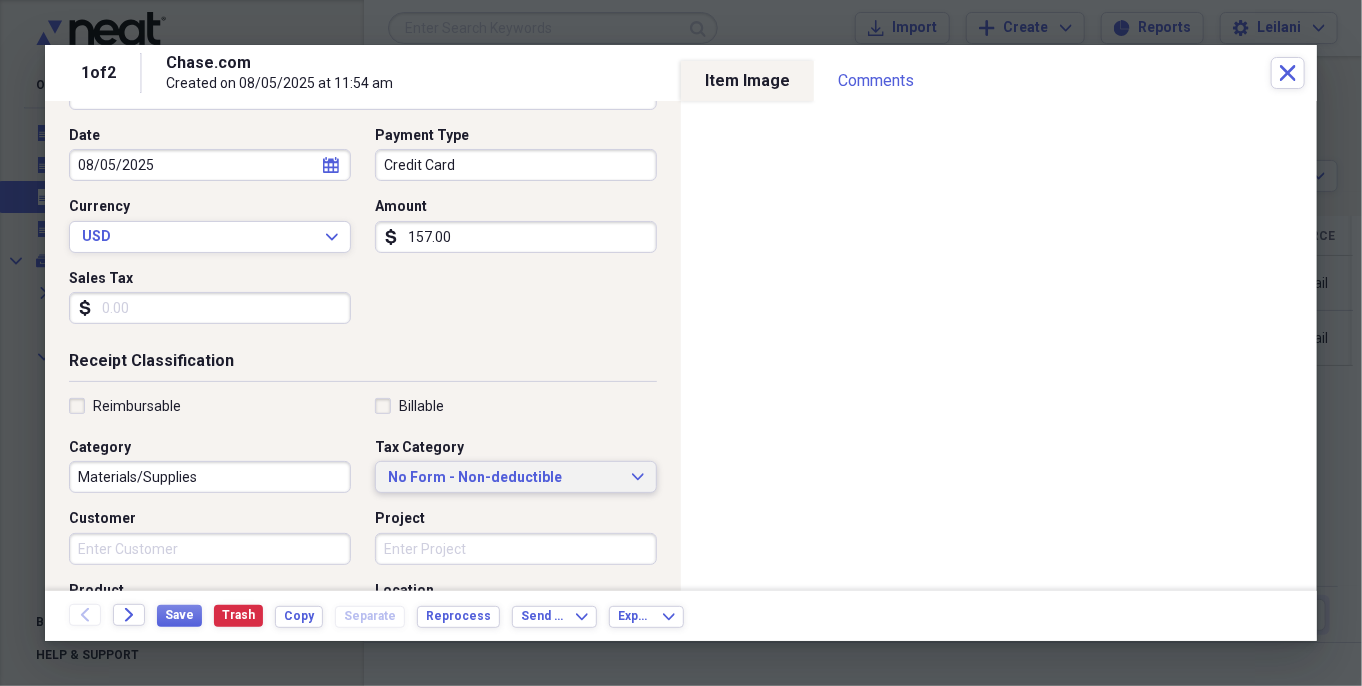 click on "No Form - Non-deductible Expand" at bounding box center (516, 477) 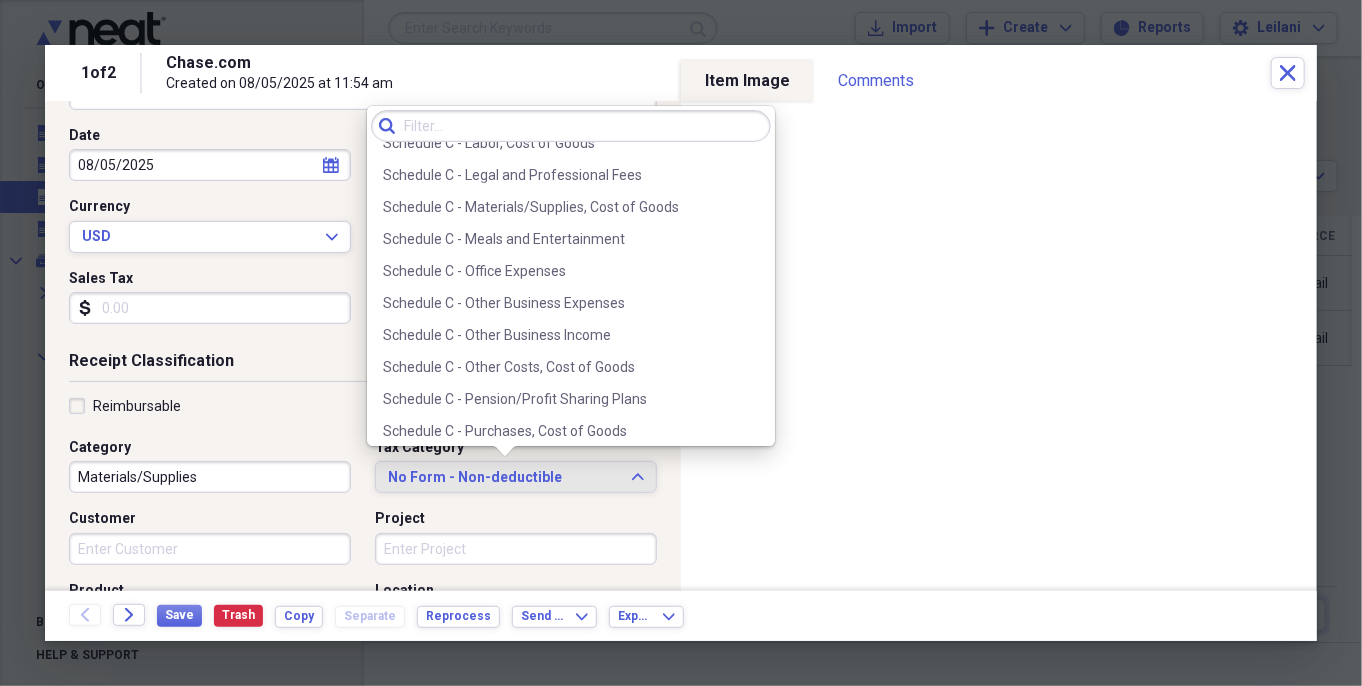 scroll, scrollTop: 3924, scrollLeft: 0, axis: vertical 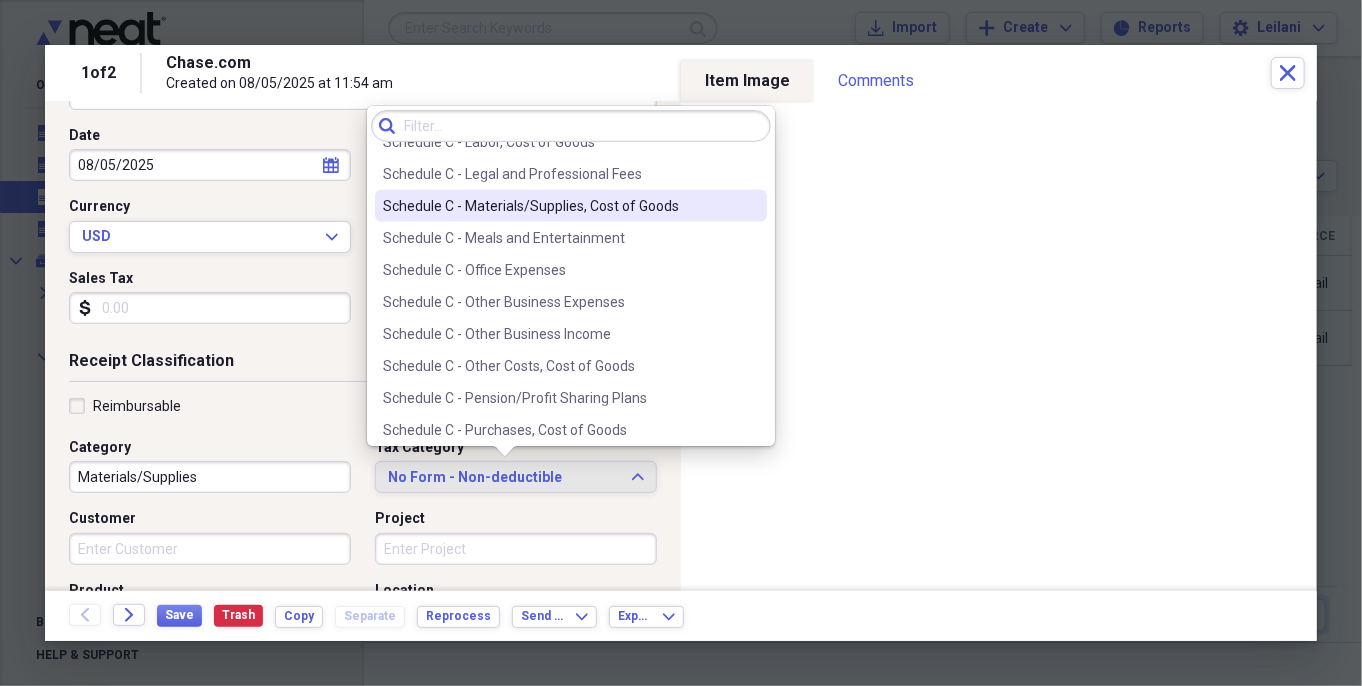 click on "Schedule C - Materials/Supplies, Cost of Goods" at bounding box center [571, 206] 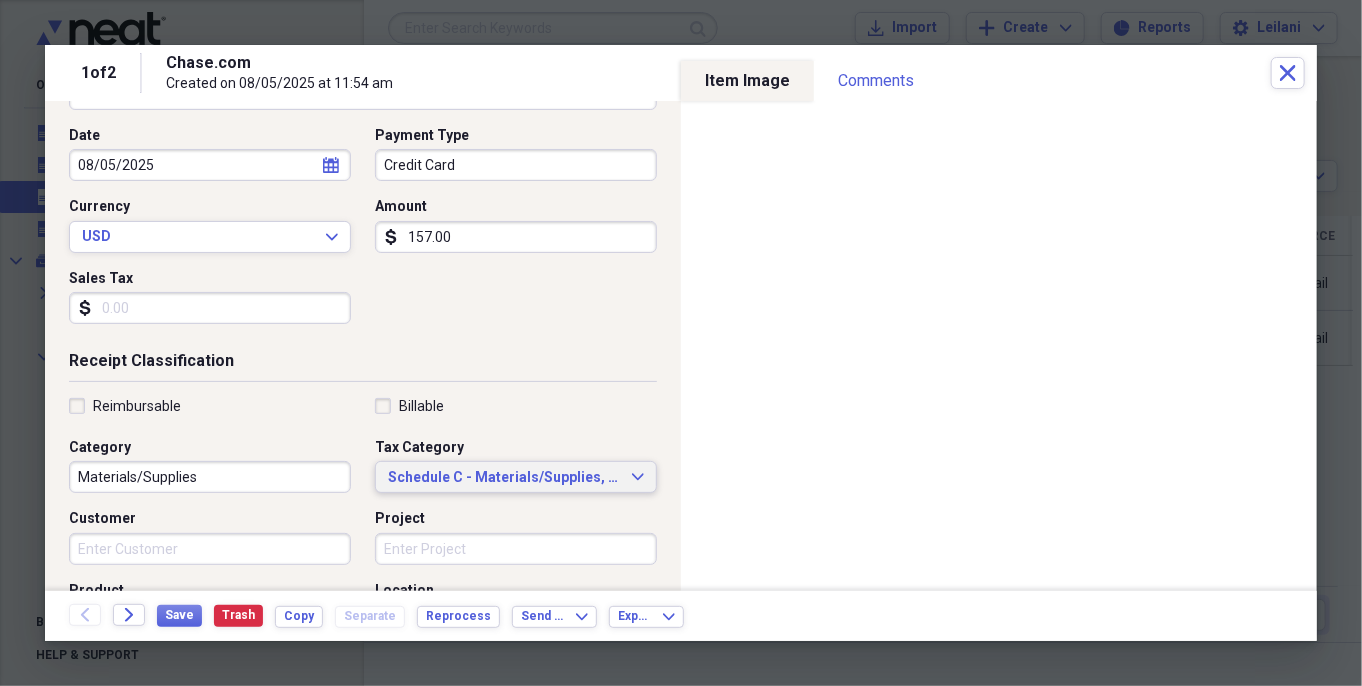 scroll, scrollTop: 0, scrollLeft: 0, axis: both 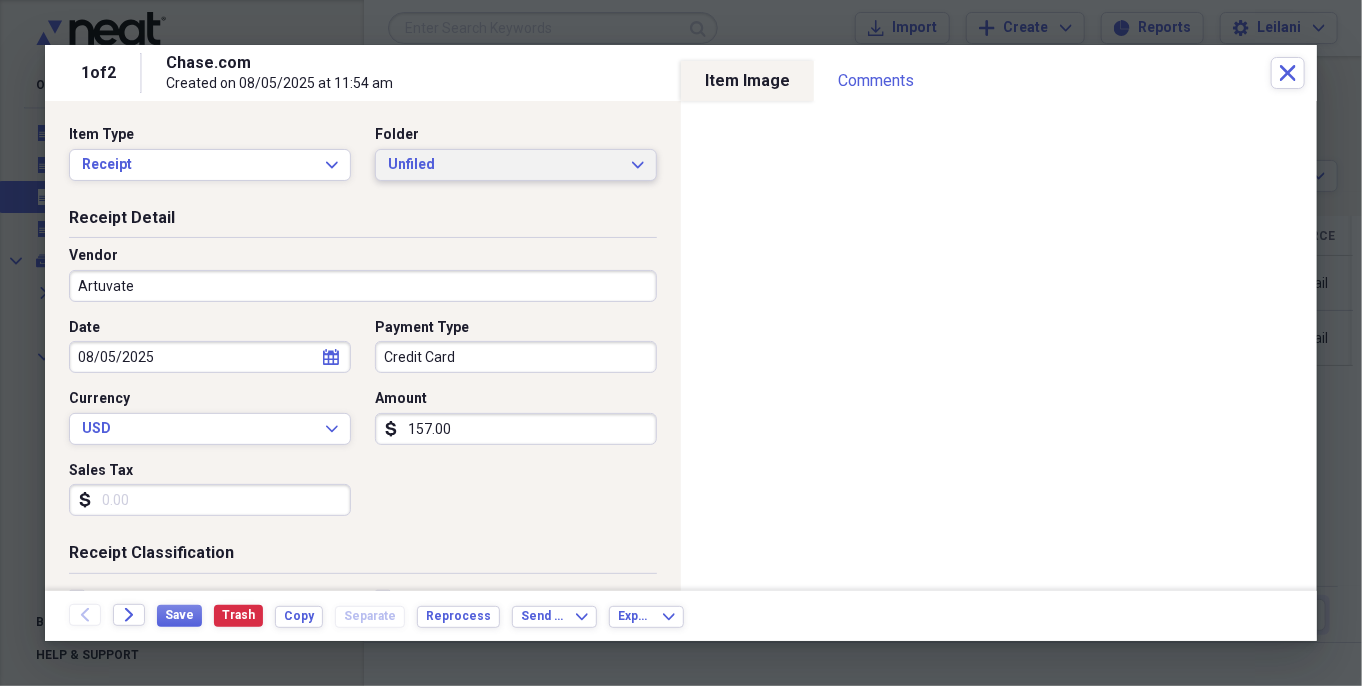 click on "Unfiled Expand" at bounding box center [516, 165] 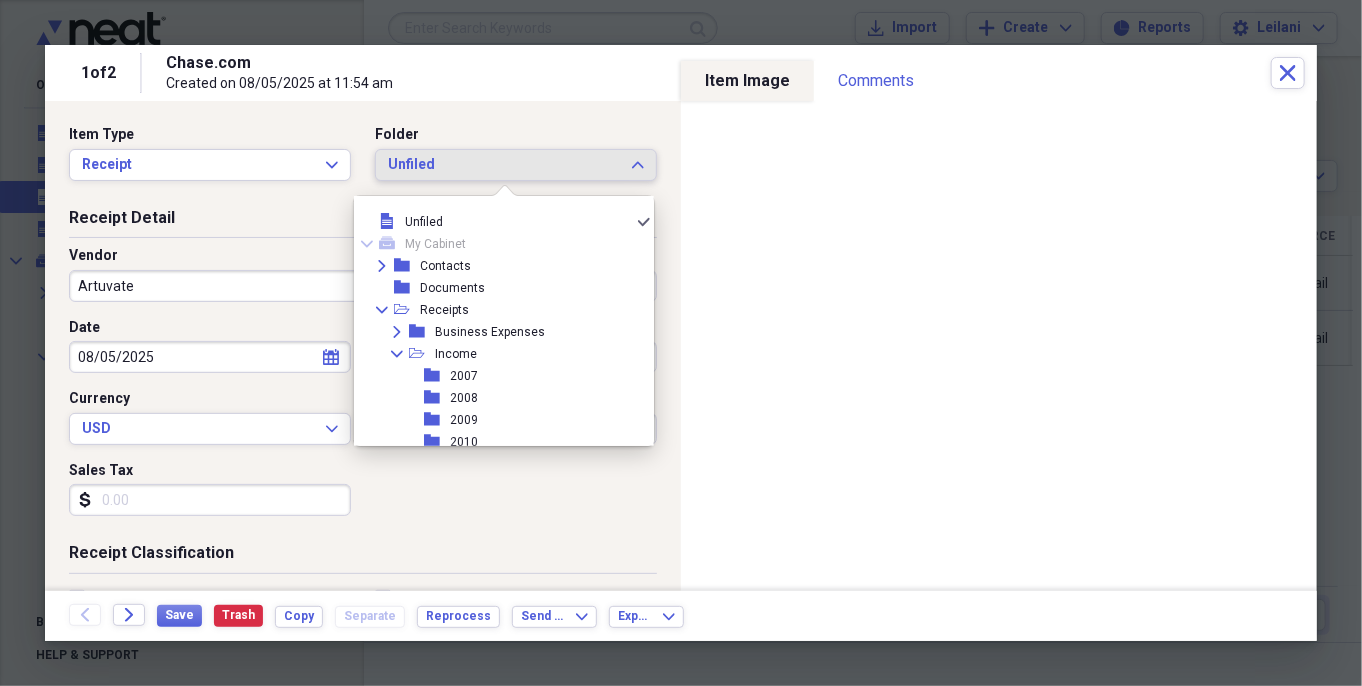 scroll, scrollTop: 3, scrollLeft: 0, axis: vertical 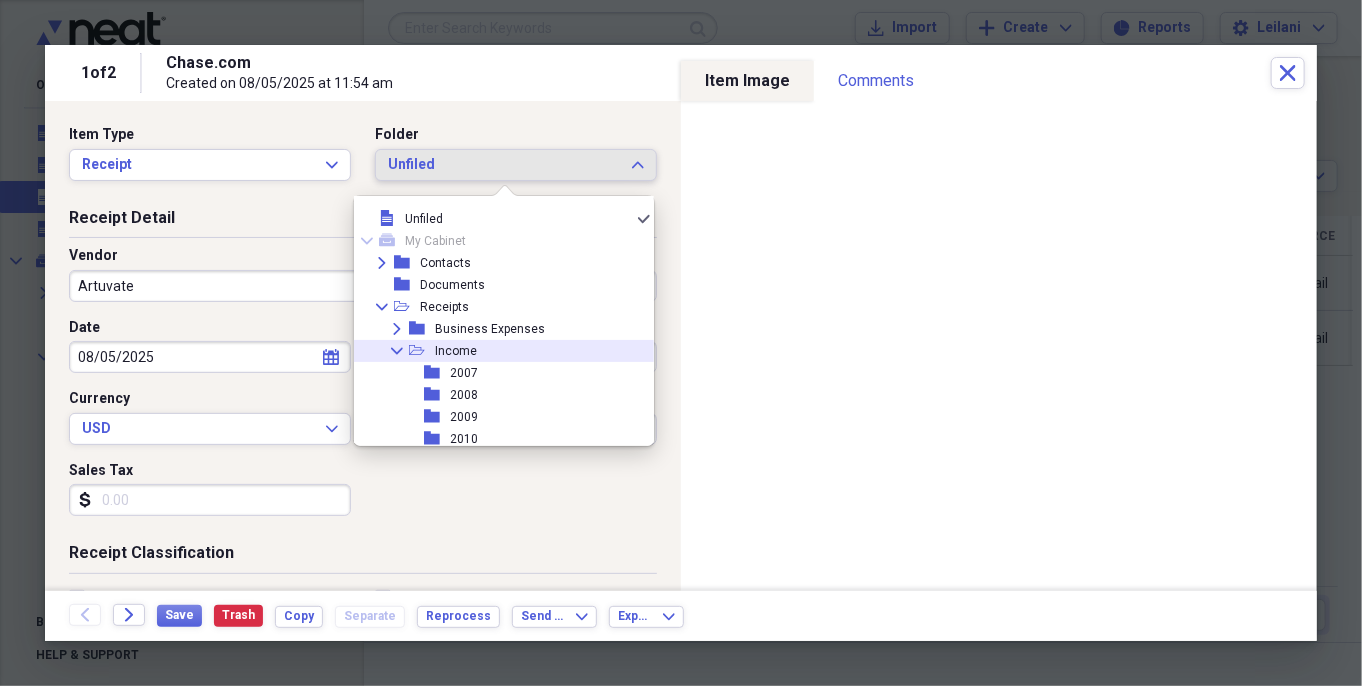 click on "Collapse" at bounding box center (397, 351) 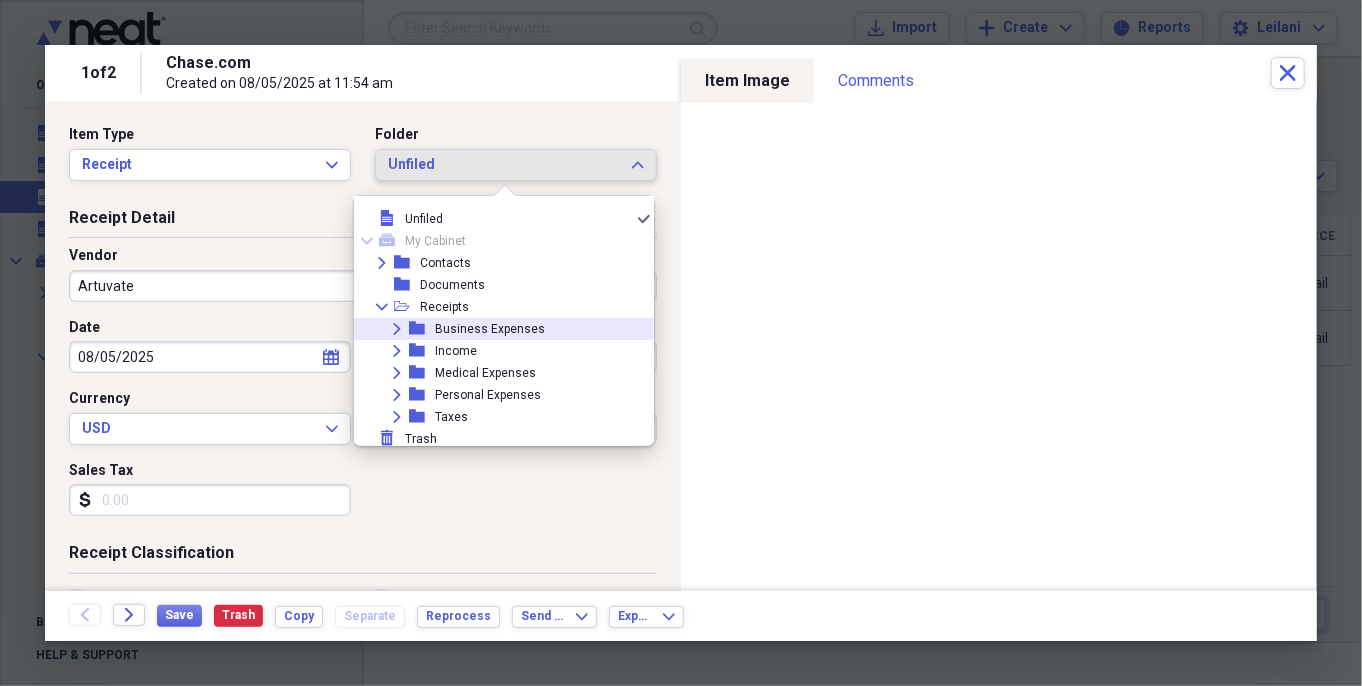 click on "Expand" 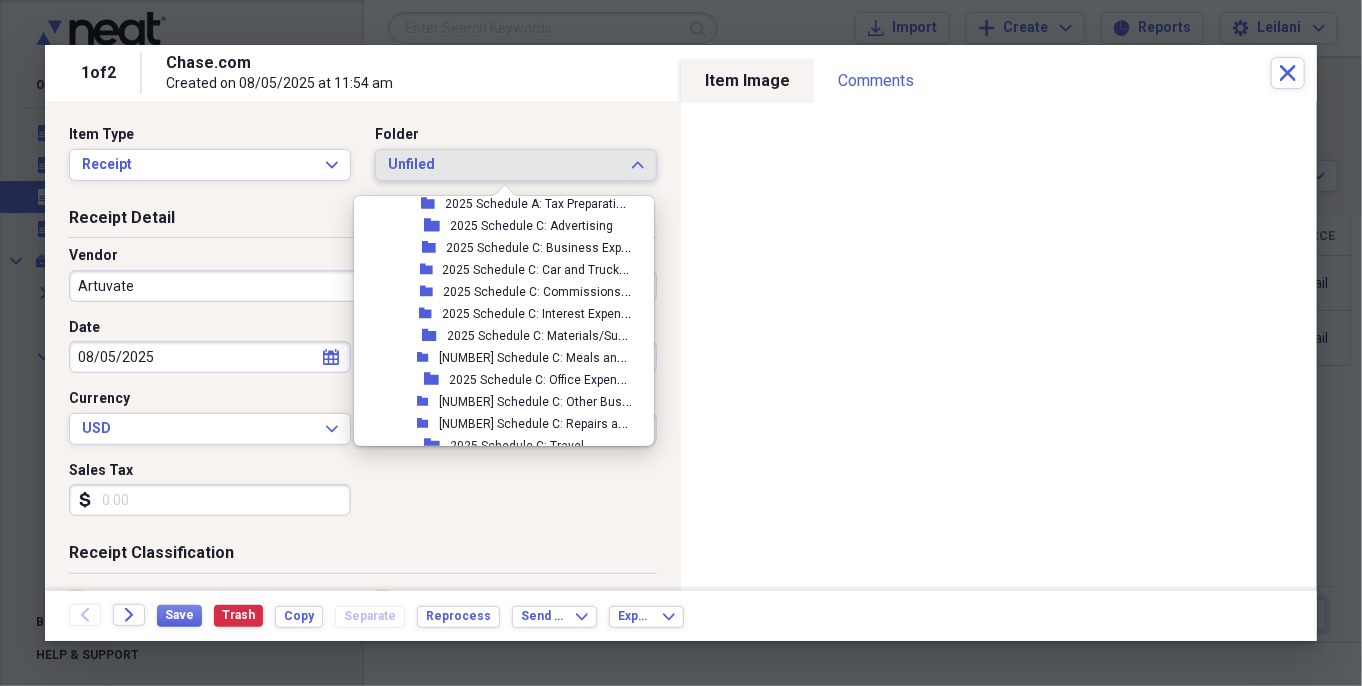 scroll, scrollTop: 658, scrollLeft: 0, axis: vertical 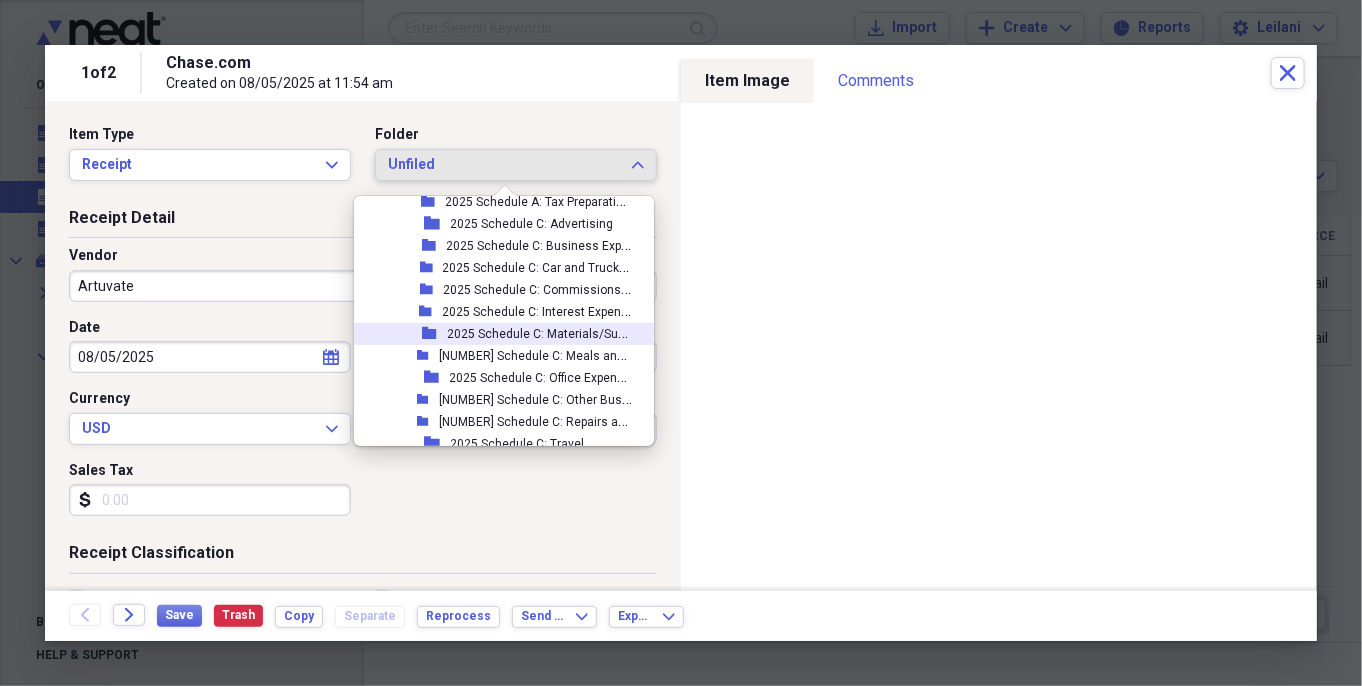 click on "2025 Schedule C: Materials/Supplies" at bounding box center (548, 332) 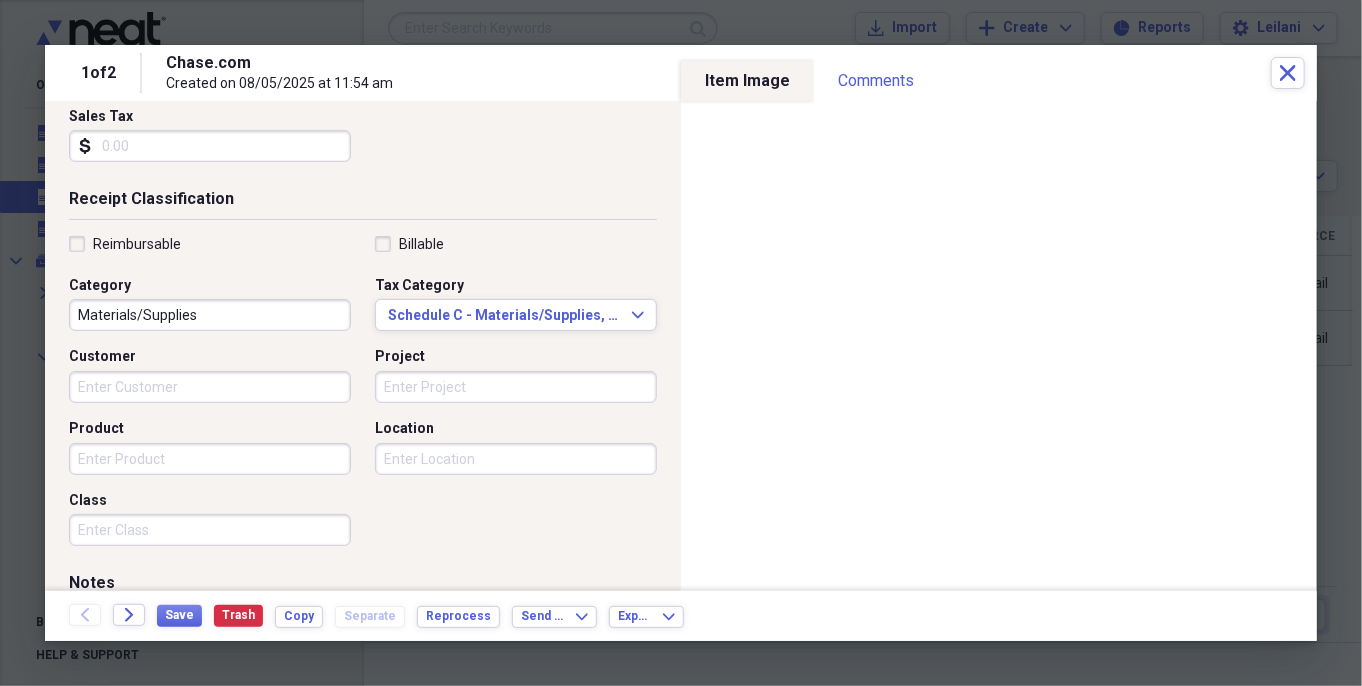 scroll, scrollTop: 355, scrollLeft: 0, axis: vertical 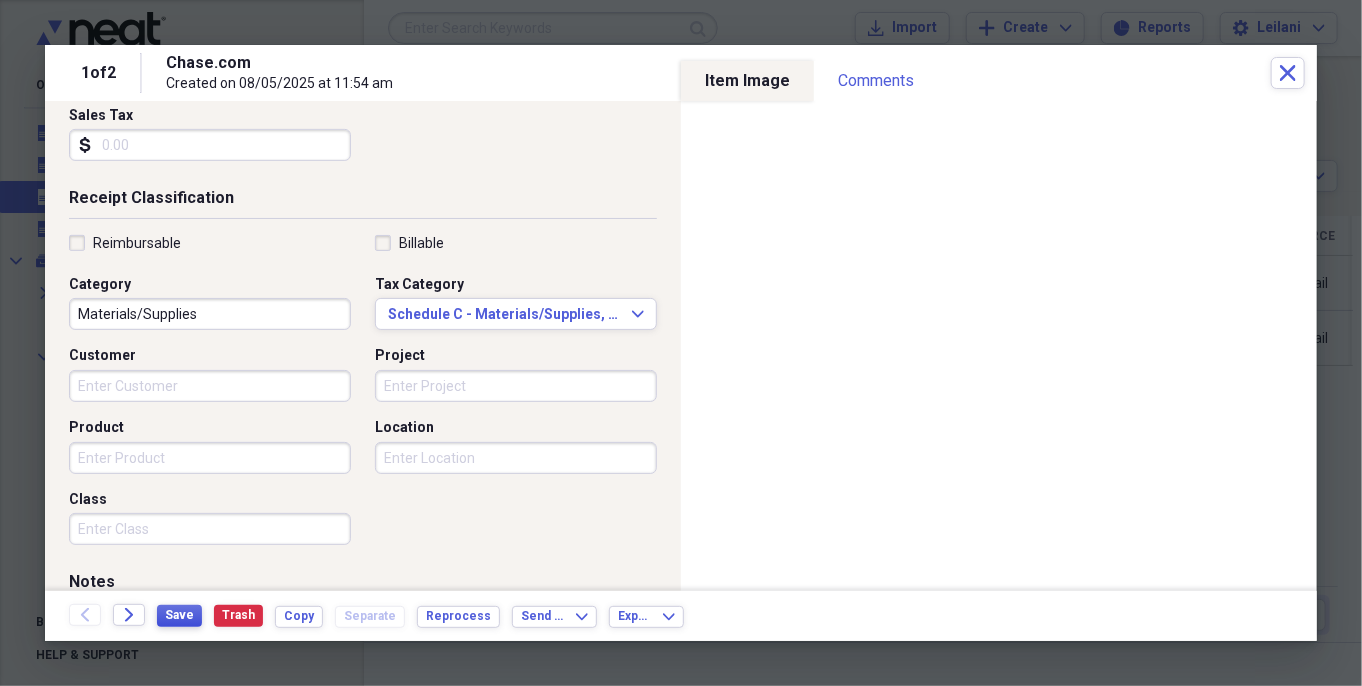 click on "Save" at bounding box center [179, 615] 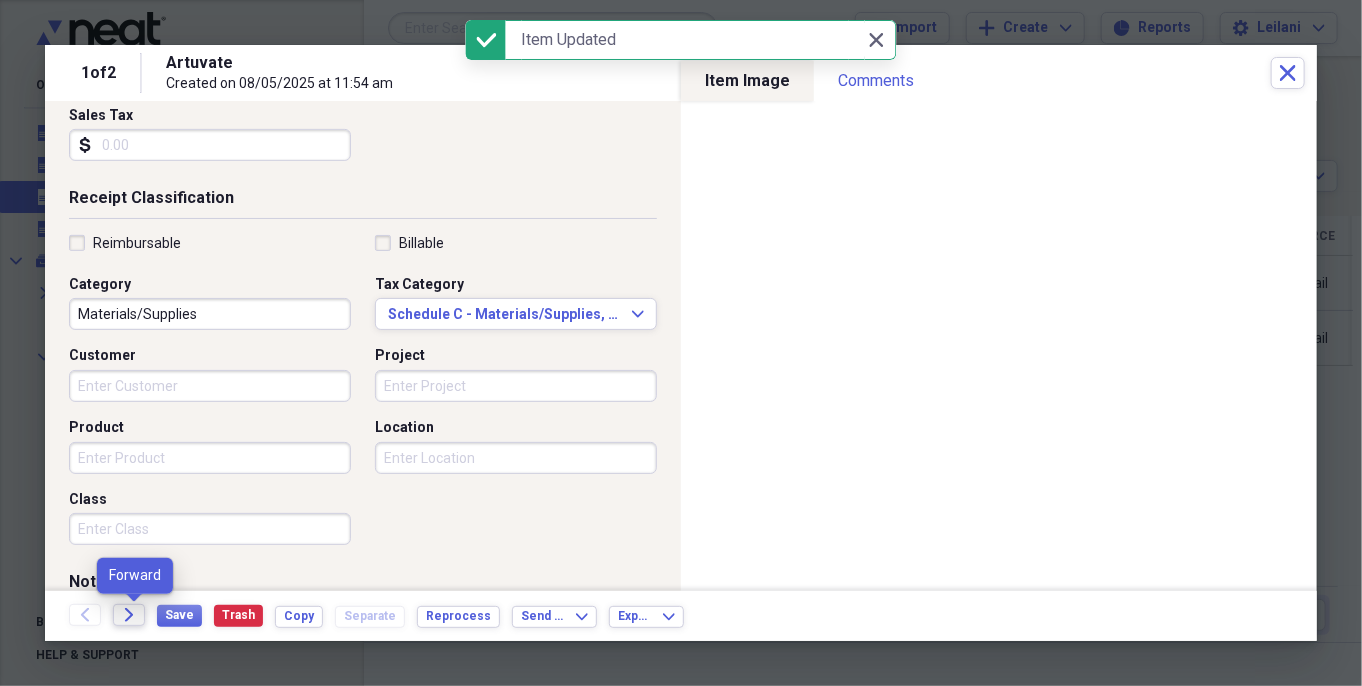 click on "Forward" 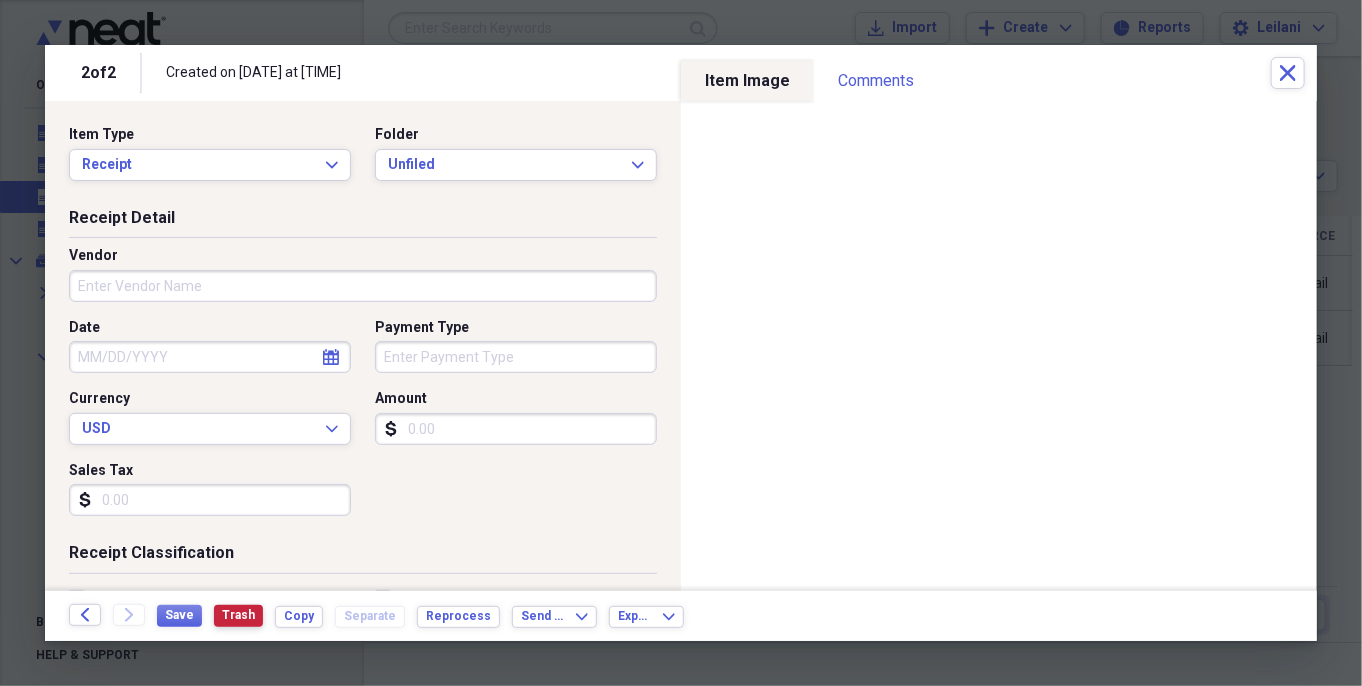 click on "Trash" at bounding box center (238, 615) 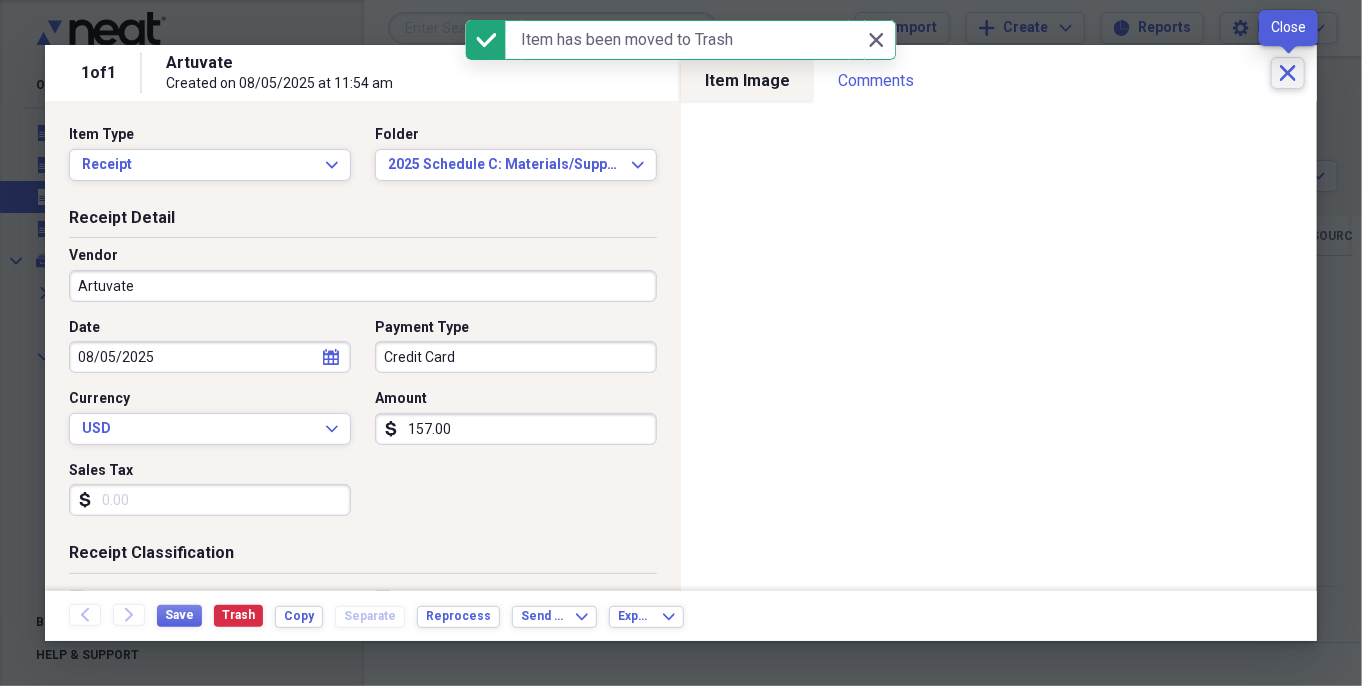 click 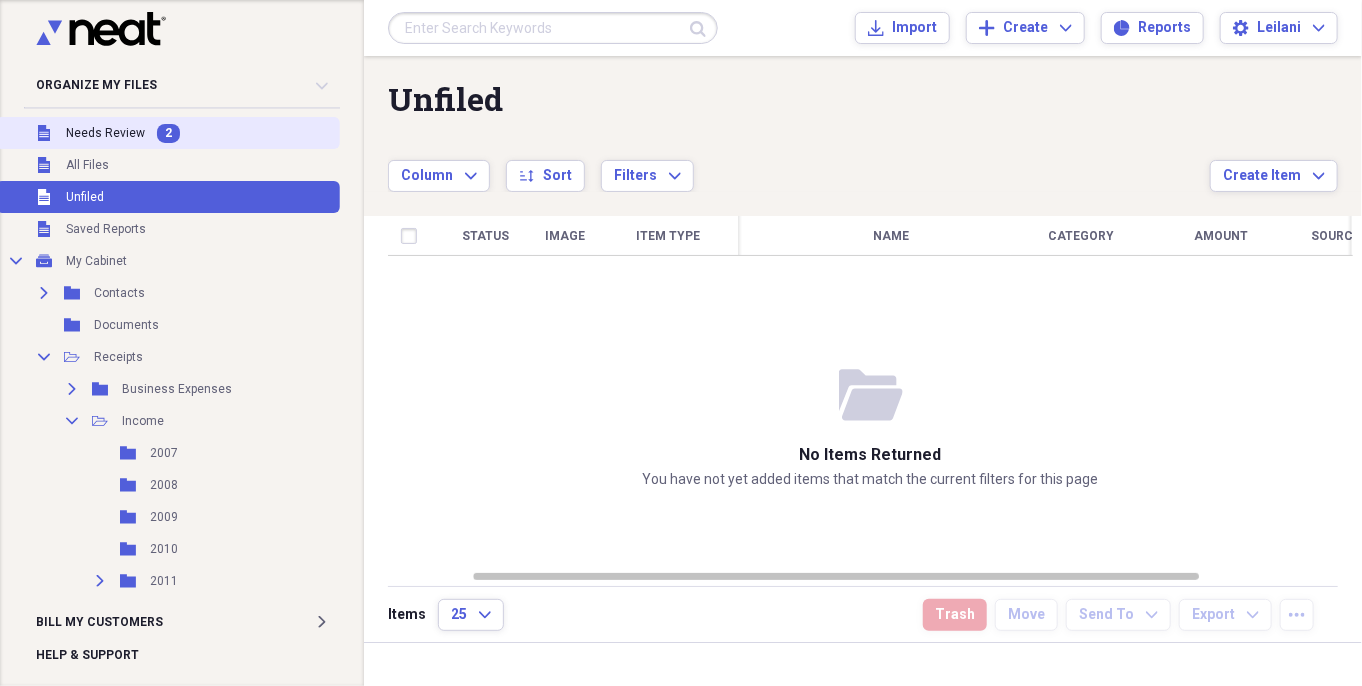 click on "Unfiled Needs Review 2" at bounding box center [168, 133] 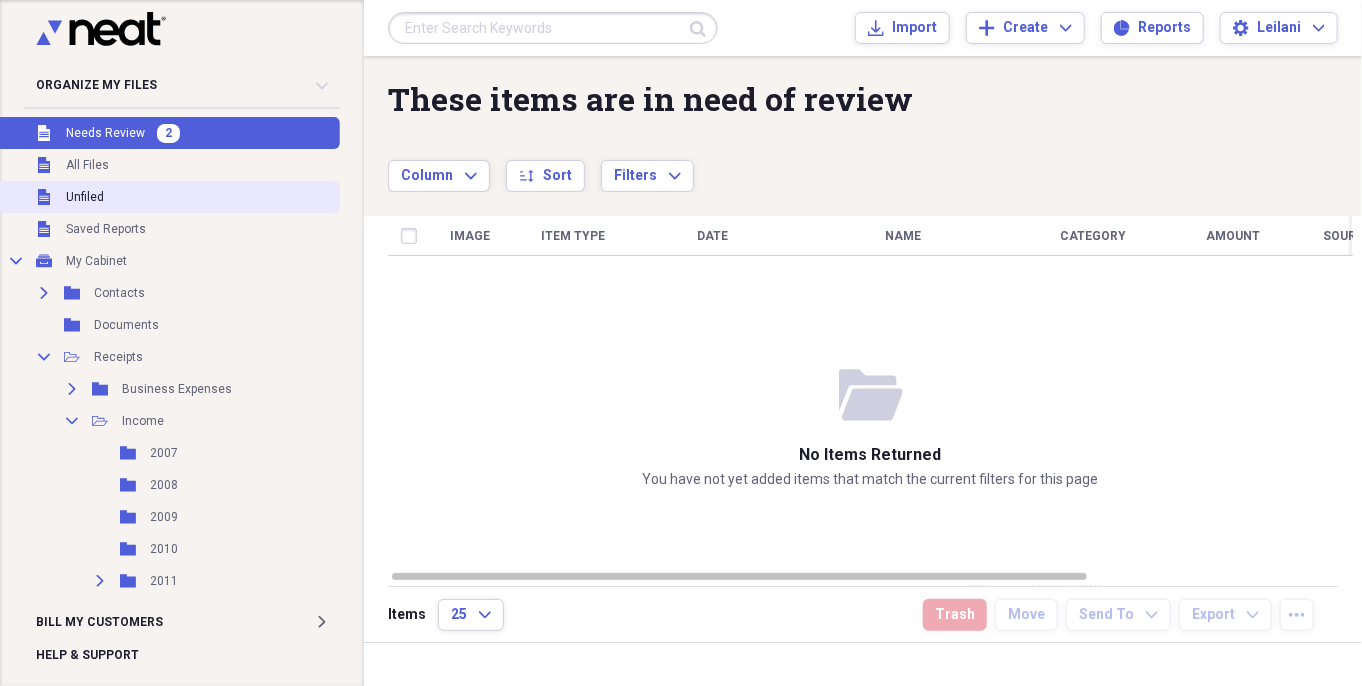click on "Unfiled Unfiled" at bounding box center (168, 197) 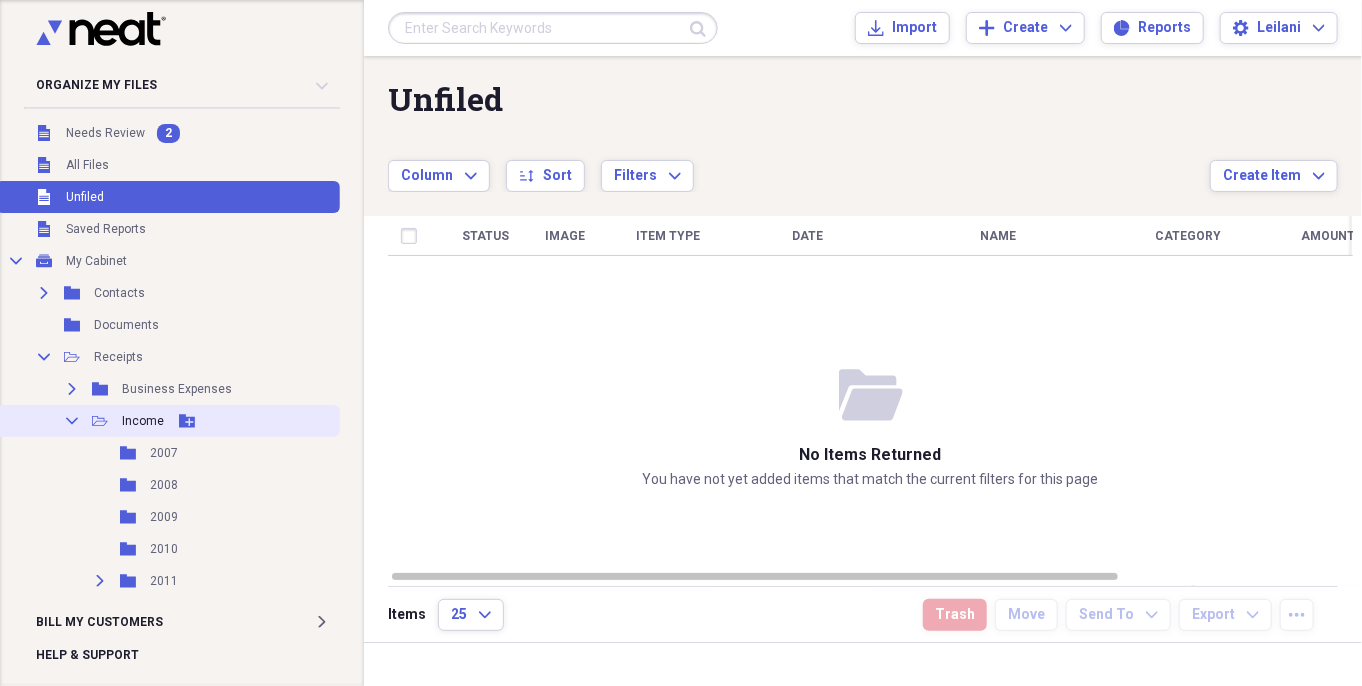 click on "Collapse" at bounding box center (72, 421) 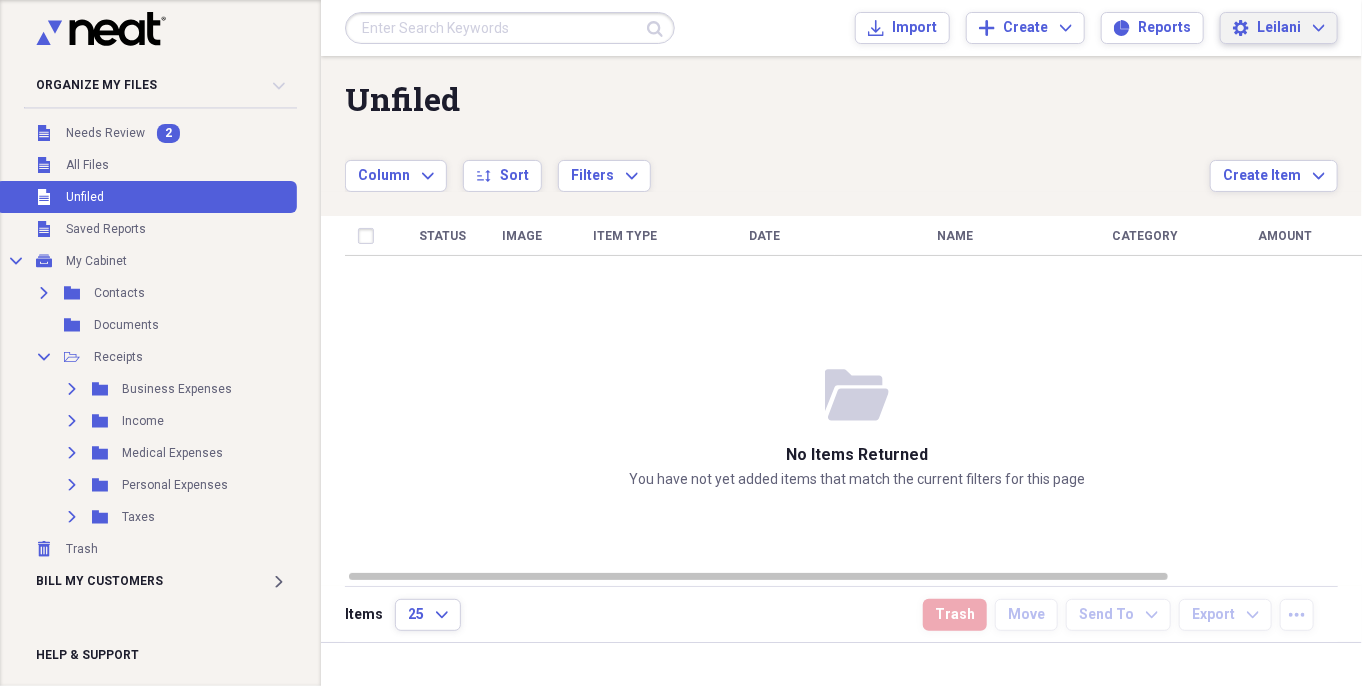 click on "Settings Leilani Expand" at bounding box center [1279, 28] 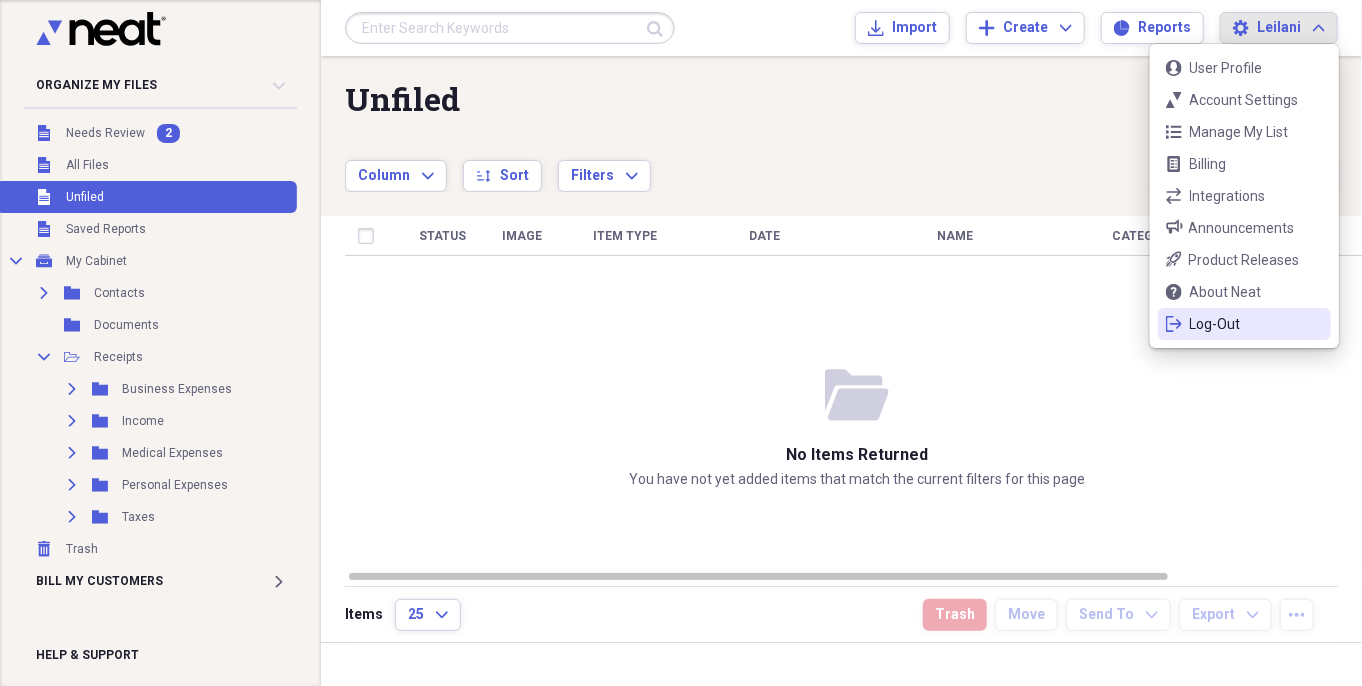 click on "Log-Out" at bounding box center [1244, 324] 